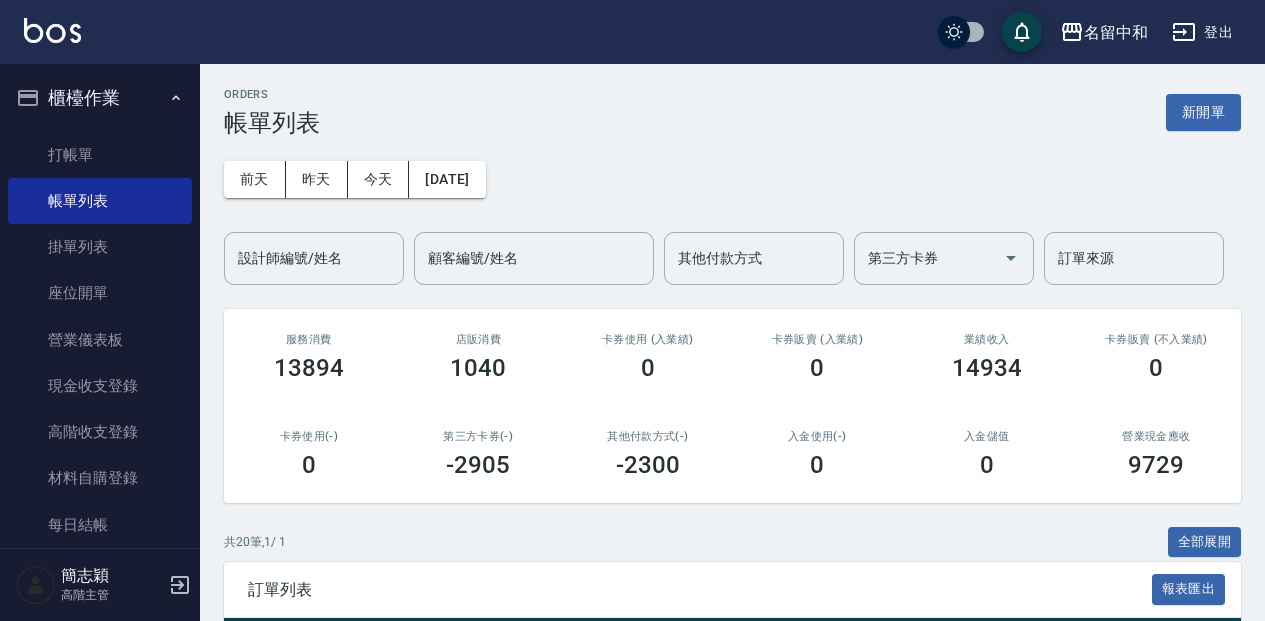 scroll, scrollTop: 478, scrollLeft: 0, axis: vertical 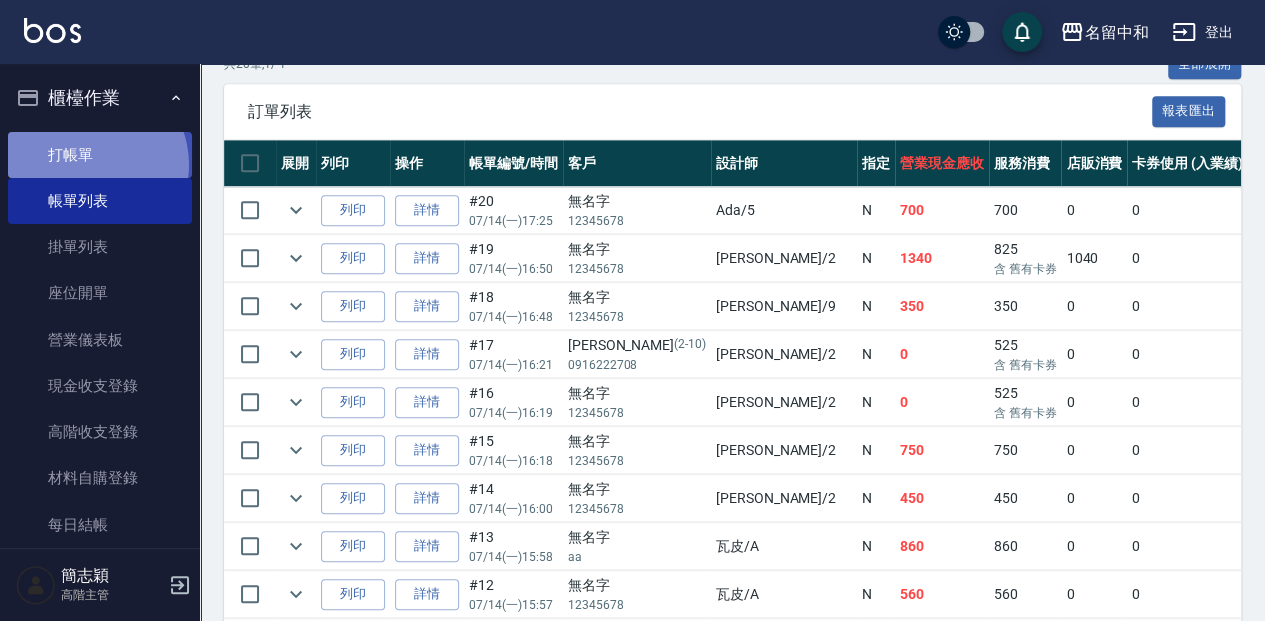 click on "打帳單" at bounding box center (100, 155) 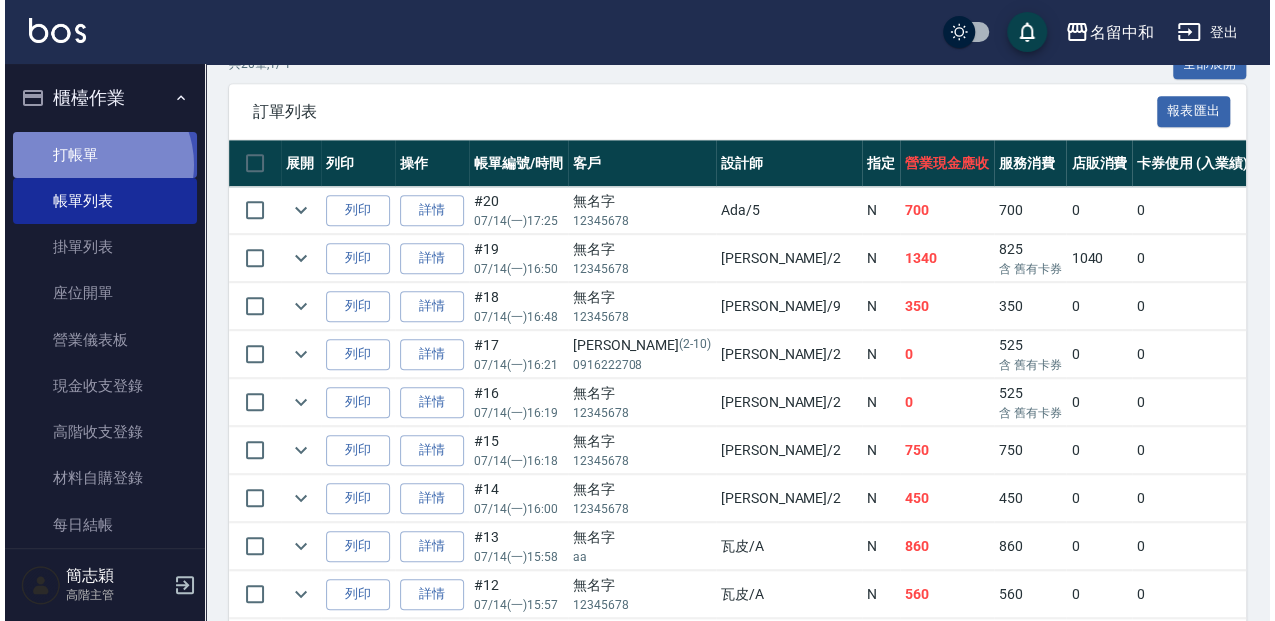 scroll, scrollTop: 0, scrollLeft: 0, axis: both 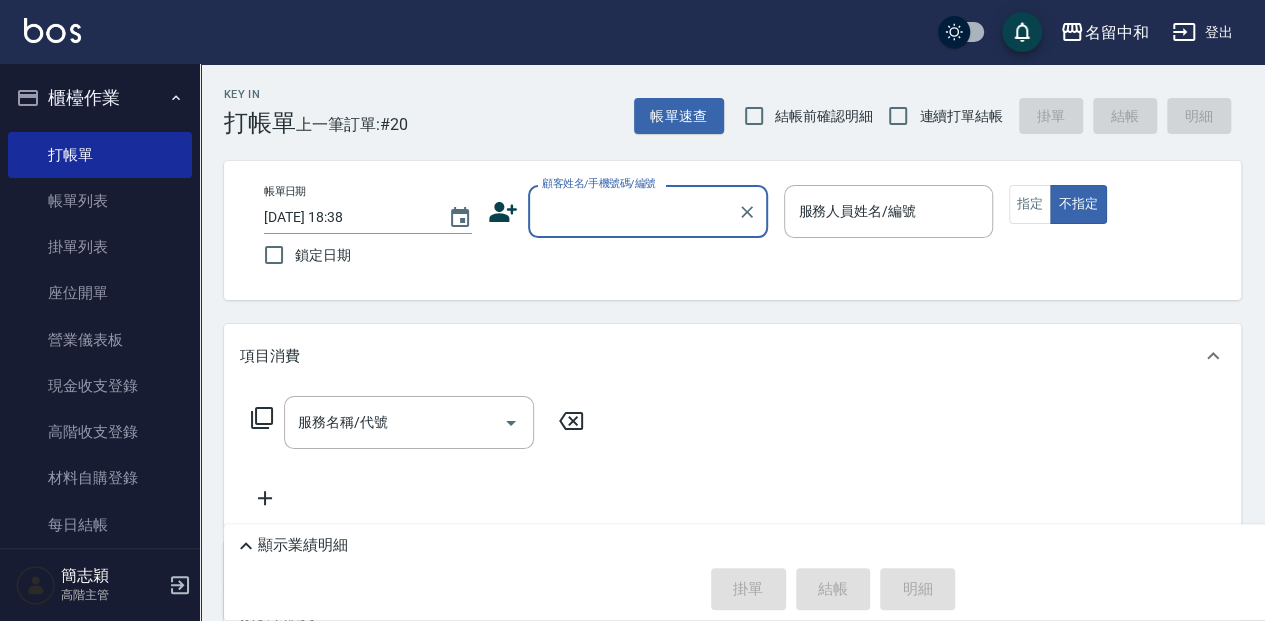 click on "顧客姓名/手機號碼/編號" at bounding box center (633, 211) 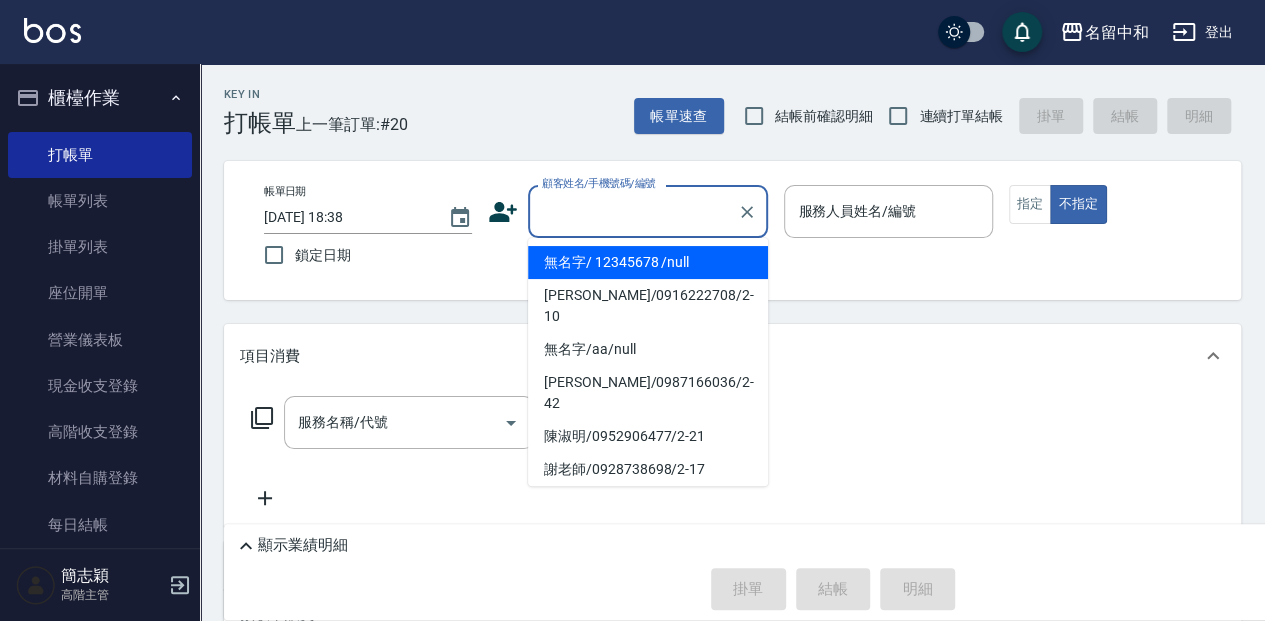 click on "無名字/                                                 12345678                              /null" at bounding box center [648, 262] 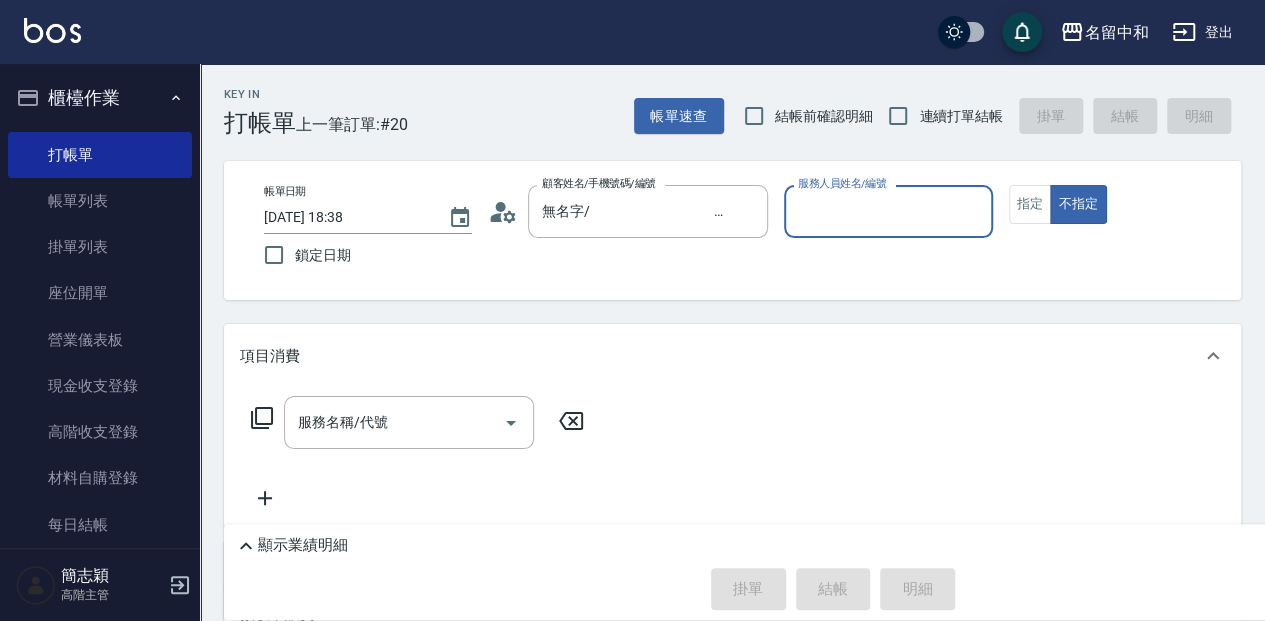 click on "服務人員姓名/編號" at bounding box center (888, 211) 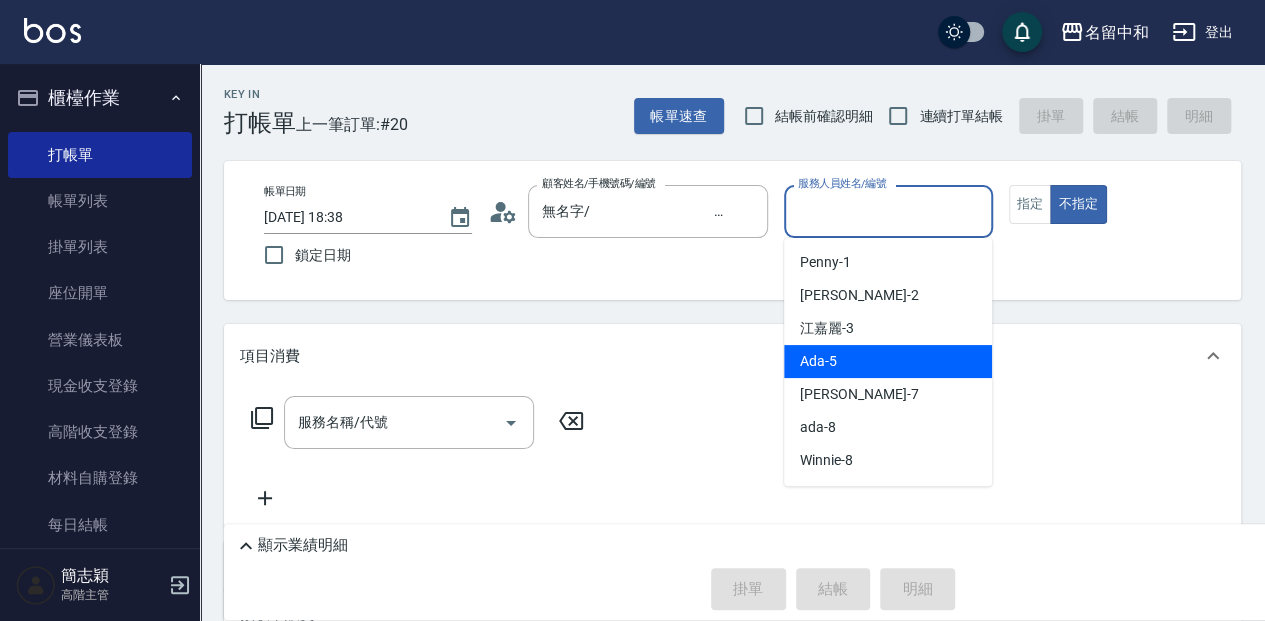 click on "Ada -5" at bounding box center [888, 361] 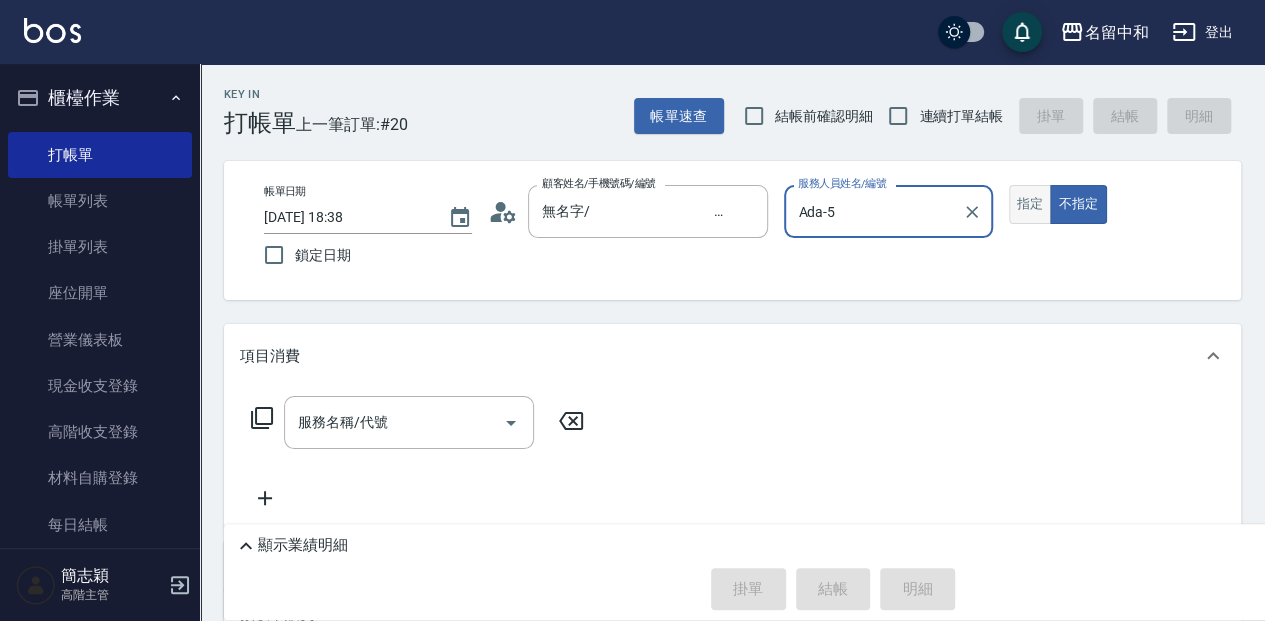 click on "指定" at bounding box center (1030, 204) 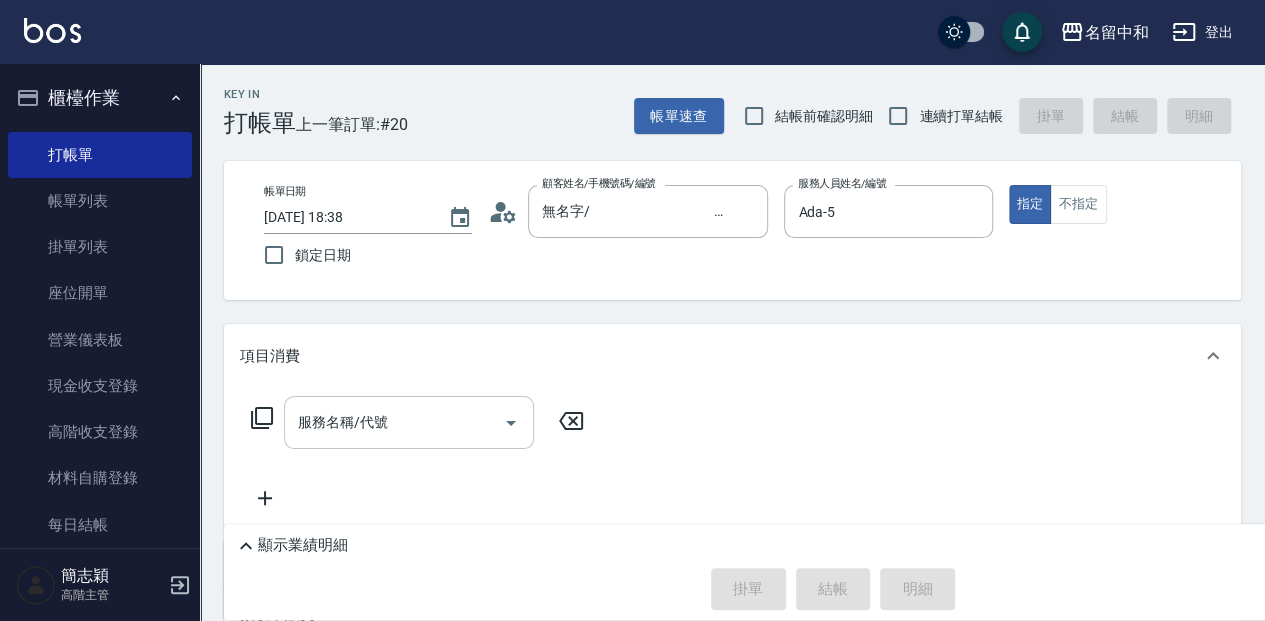 click on "服務名稱/代號 服務名稱/代號" at bounding box center (409, 422) 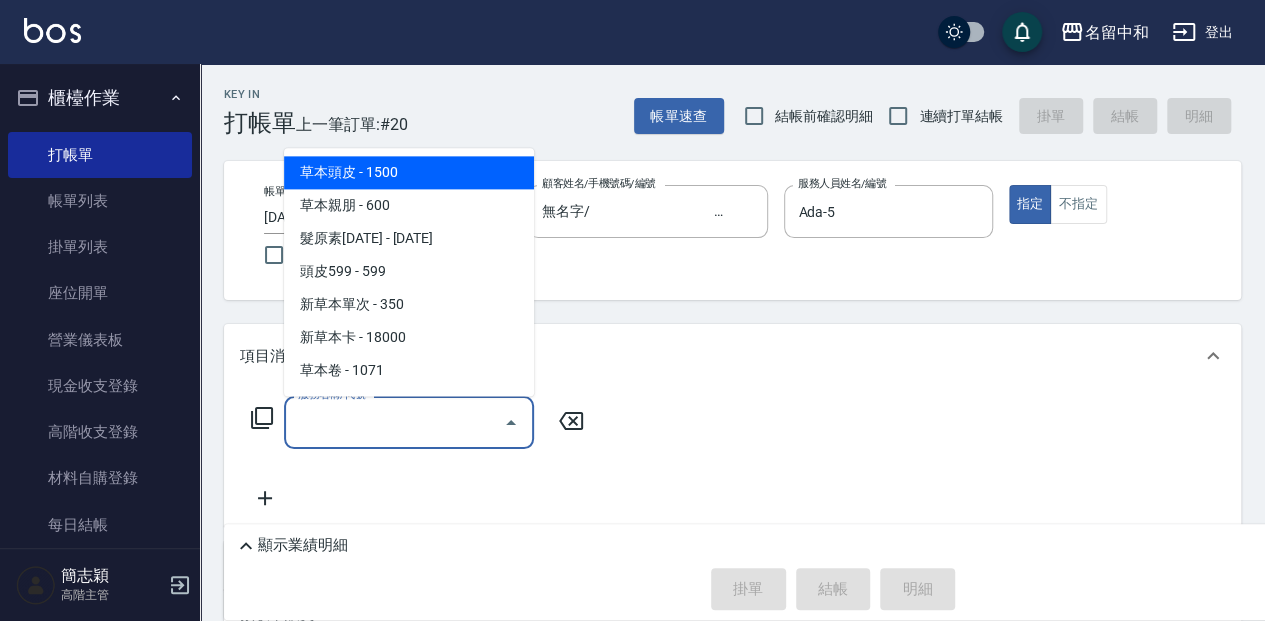click 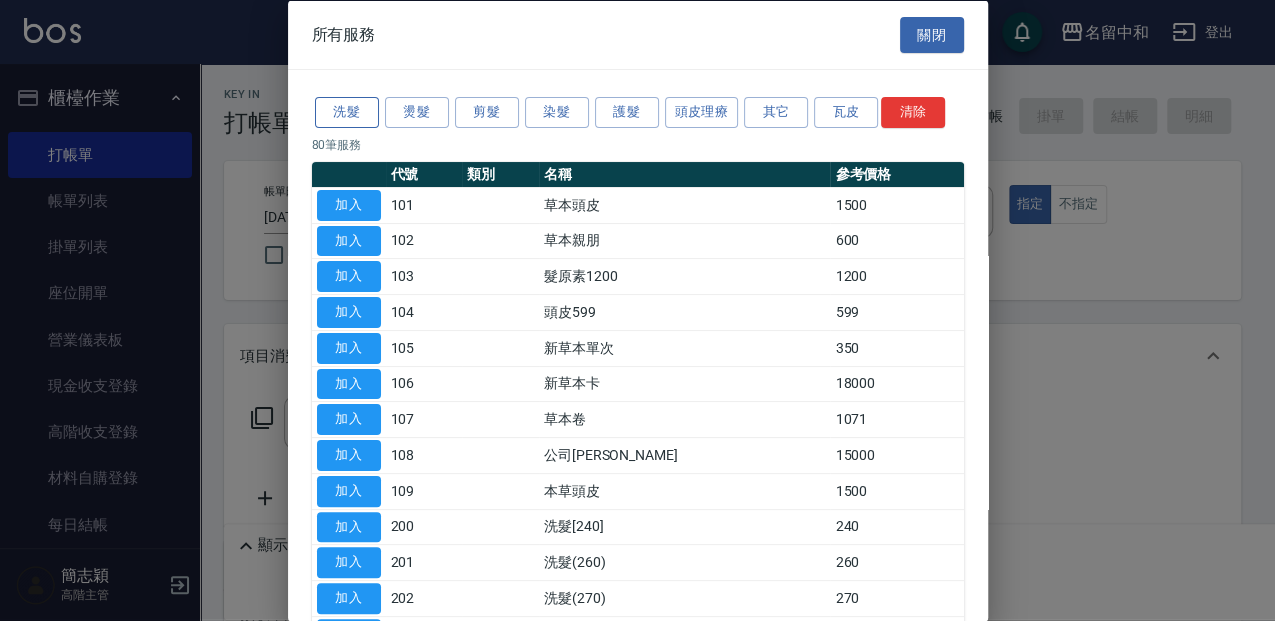 click on "洗髮" at bounding box center (347, 112) 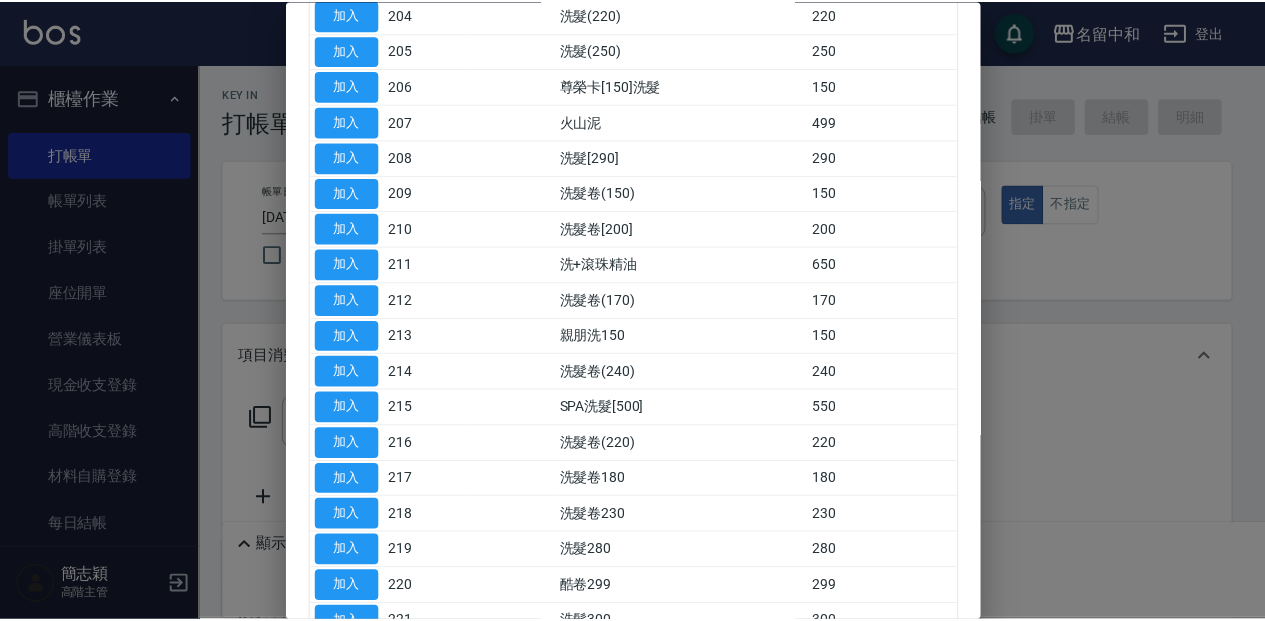 scroll, scrollTop: 400, scrollLeft: 0, axis: vertical 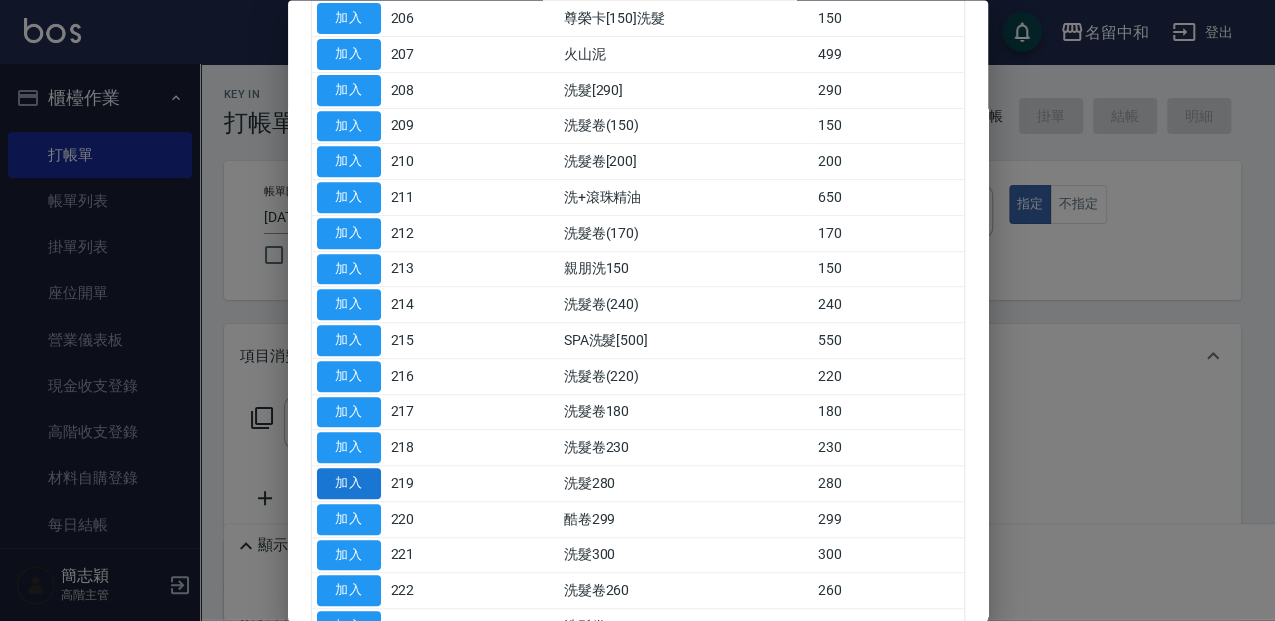 click on "加入" at bounding box center (349, 484) 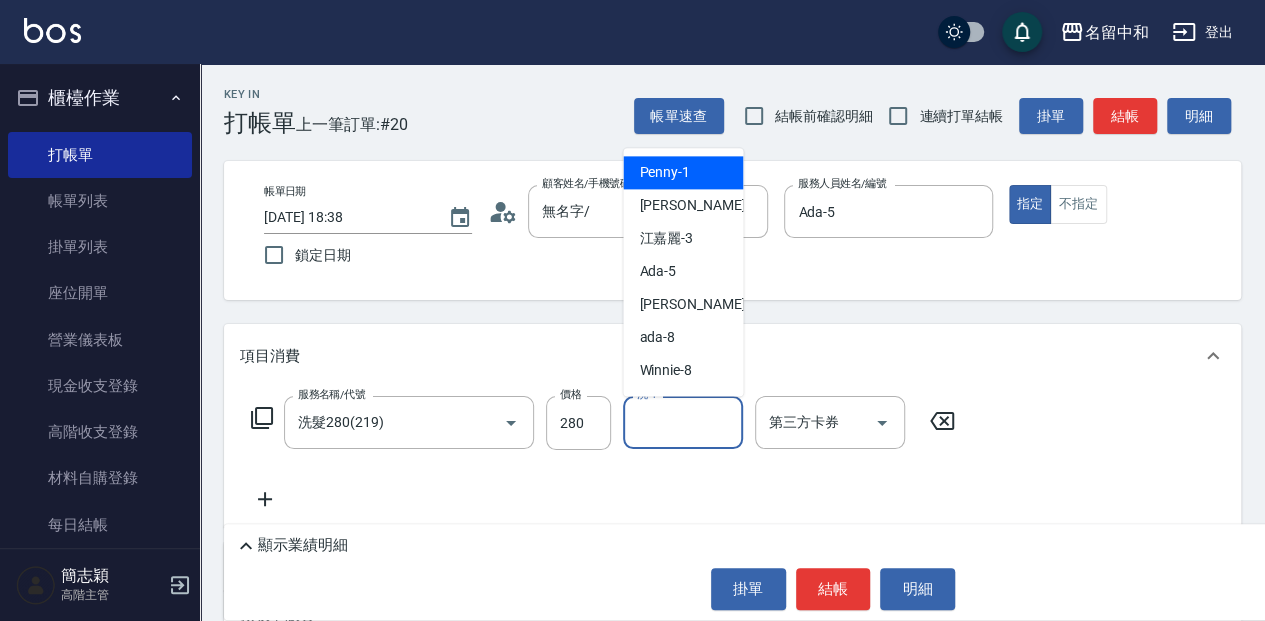 click on "洗-1" at bounding box center (683, 422) 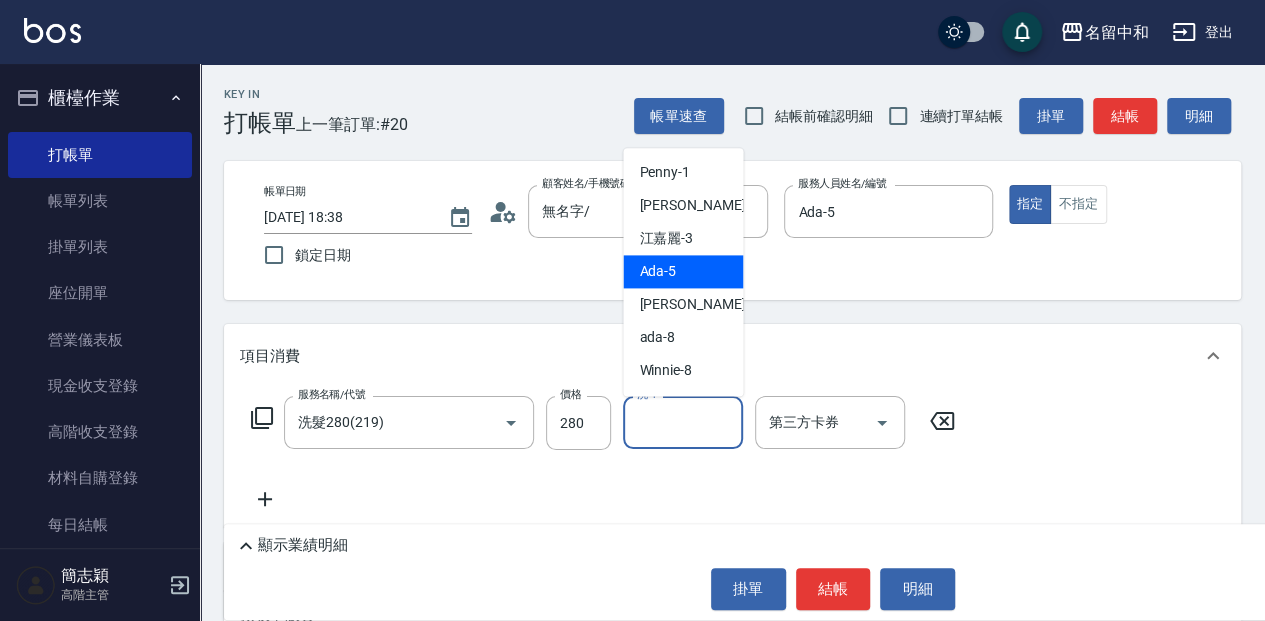 click on "Ada -5" at bounding box center [683, 271] 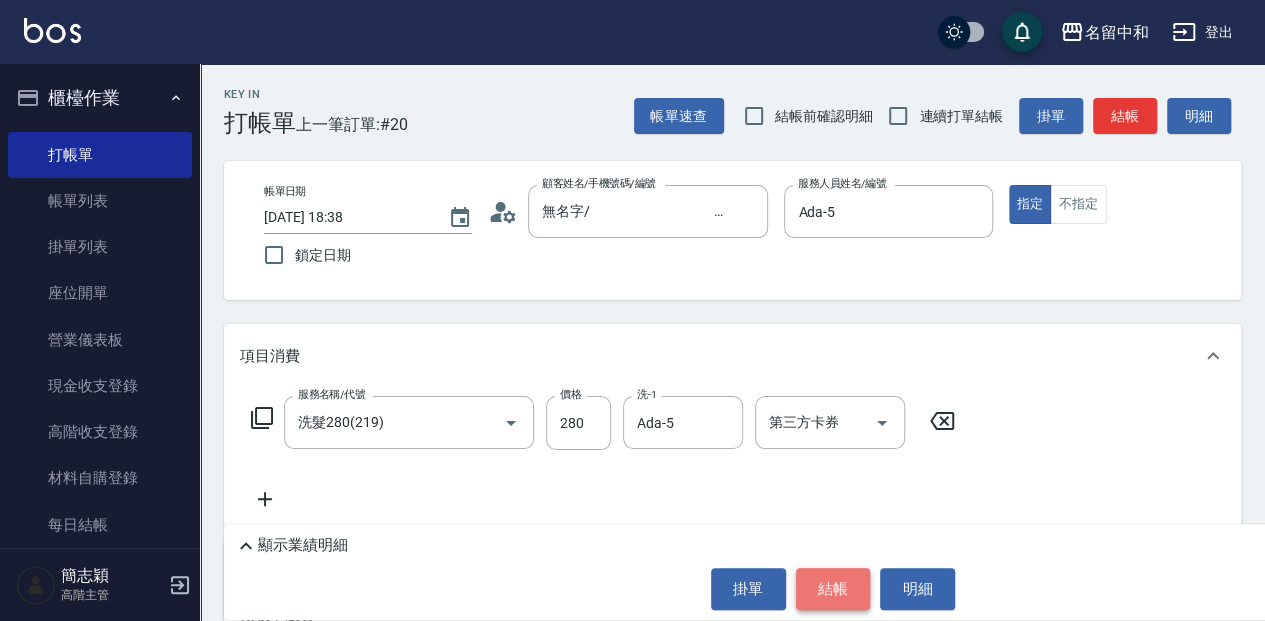 click on "結帳" at bounding box center [833, 589] 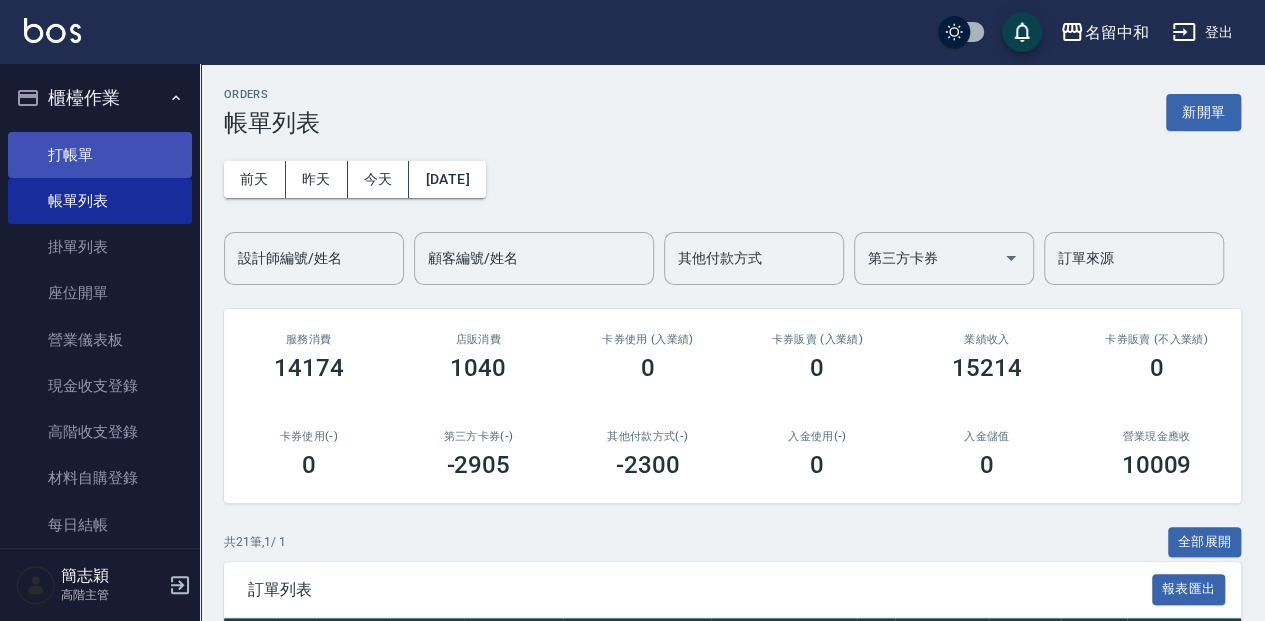 drag, startPoint x: 68, startPoint y: 152, endPoint x: 86, endPoint y: 148, distance: 18.439089 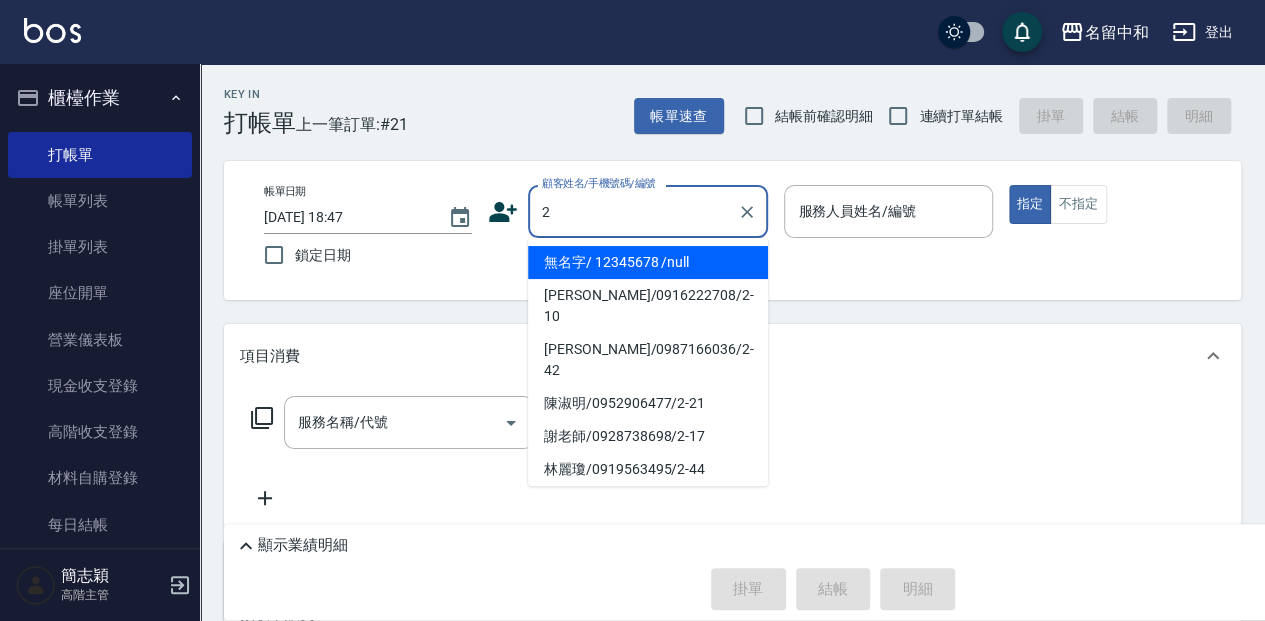 type on "無名字/                                                 12345678                              /null" 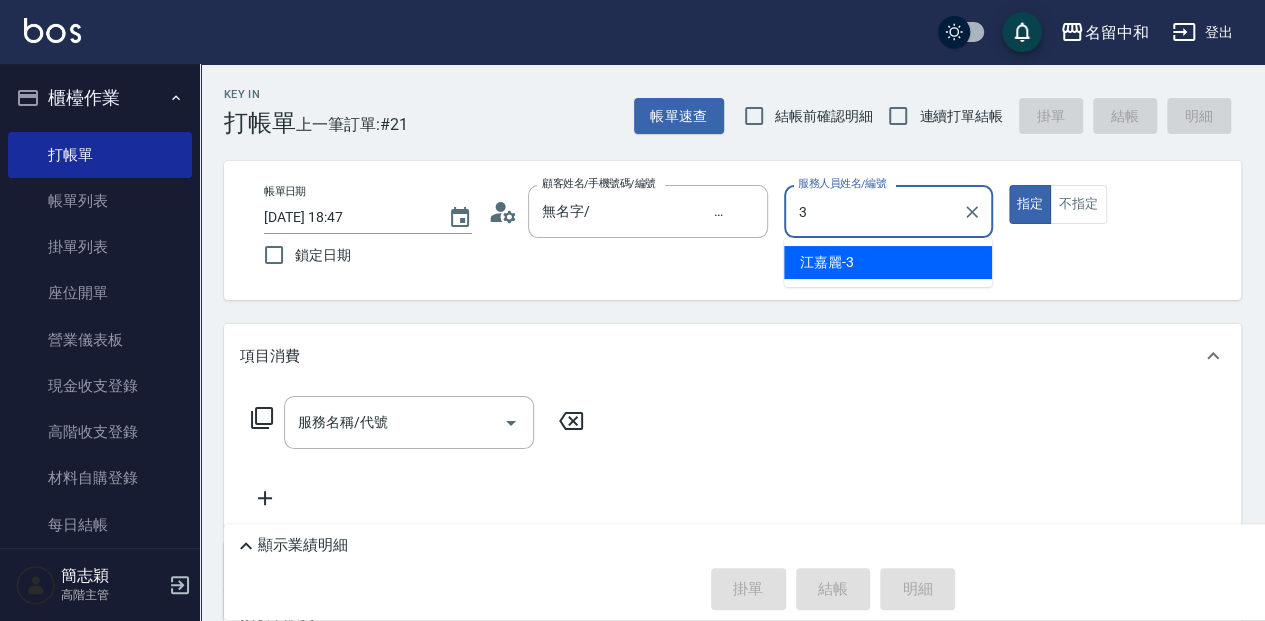 type on "江嘉麗-3" 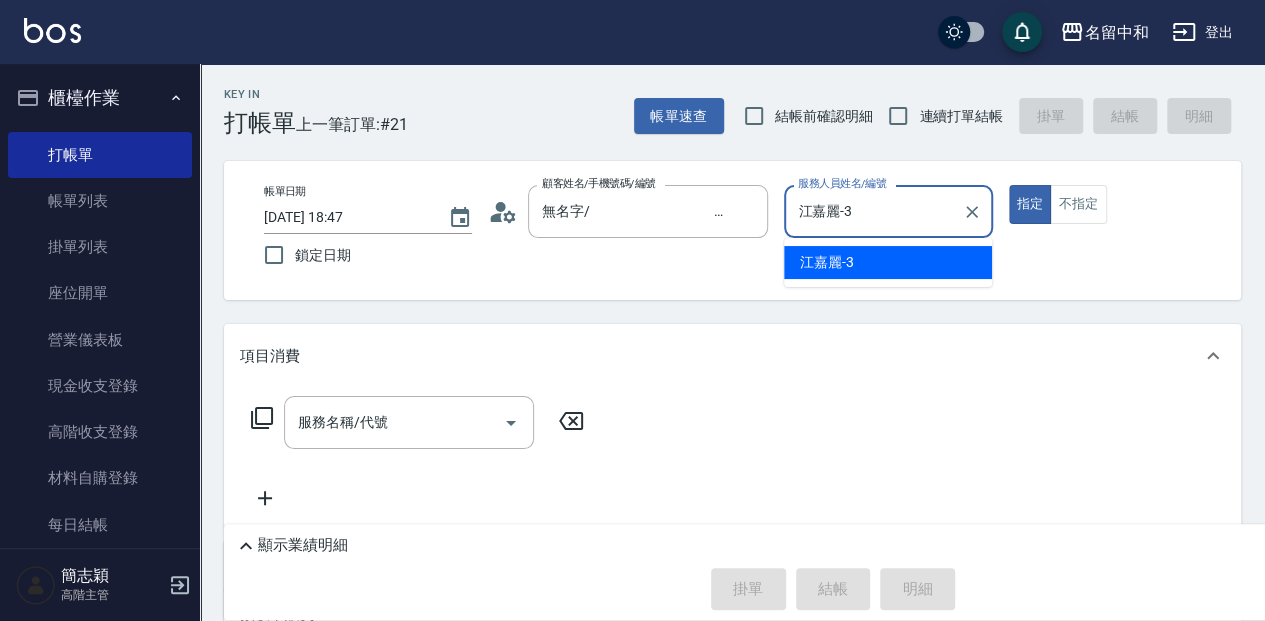 type on "true" 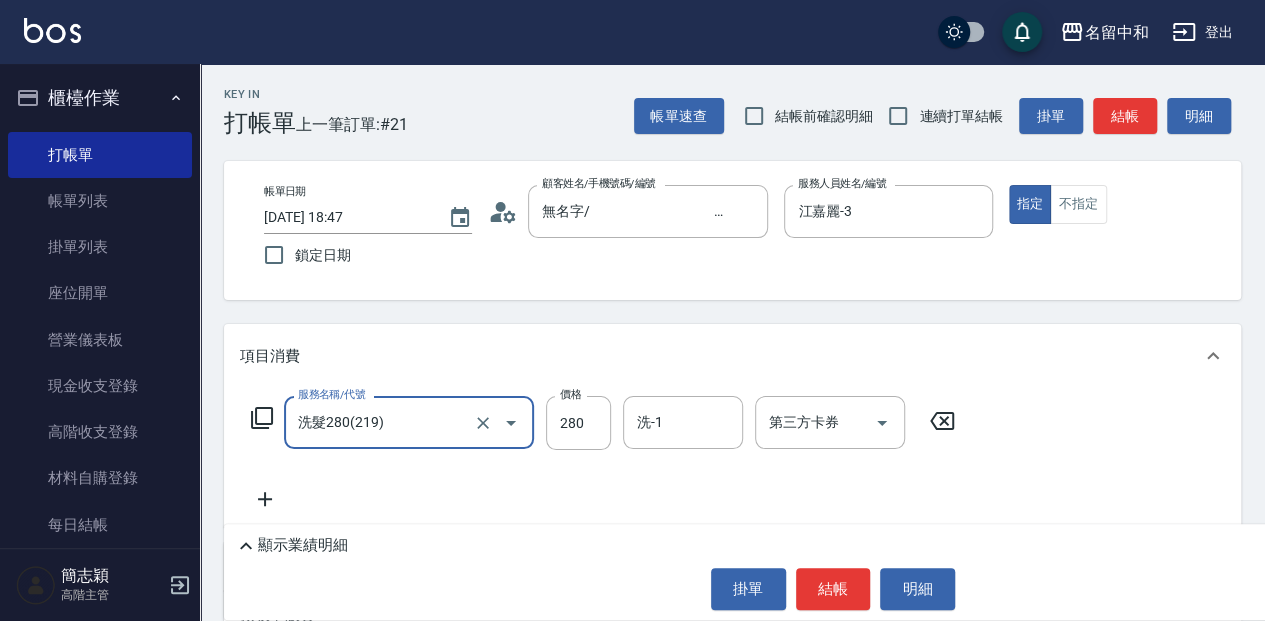 type on "洗髮280(219)" 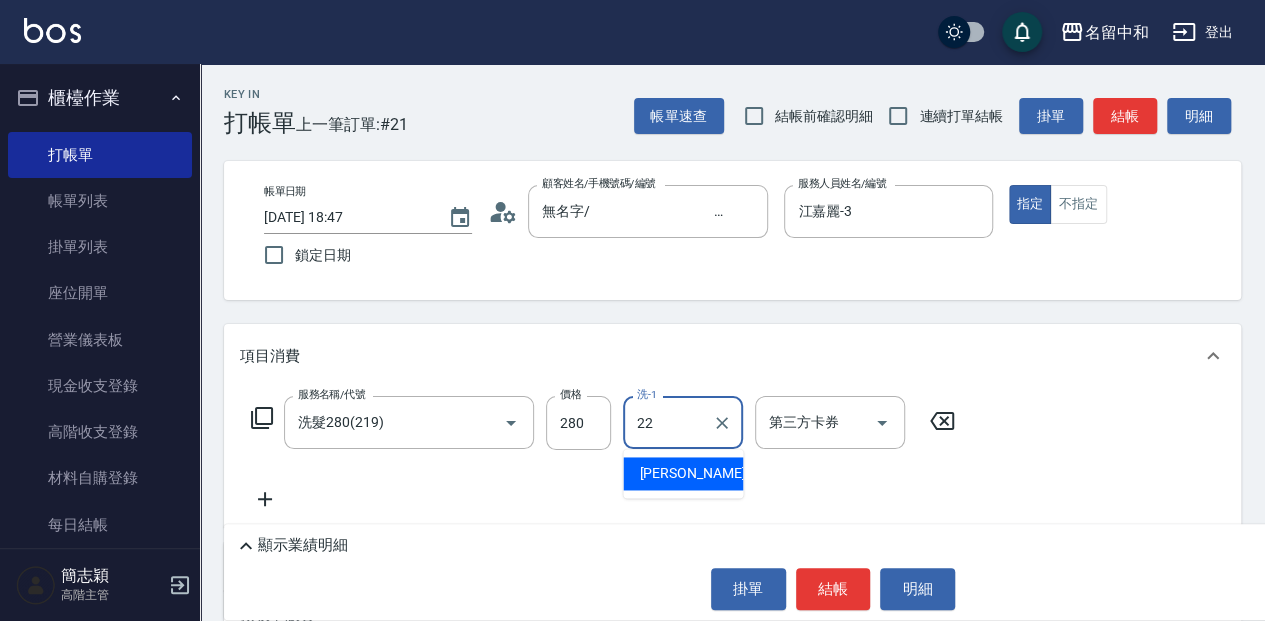 type on "品潔-22" 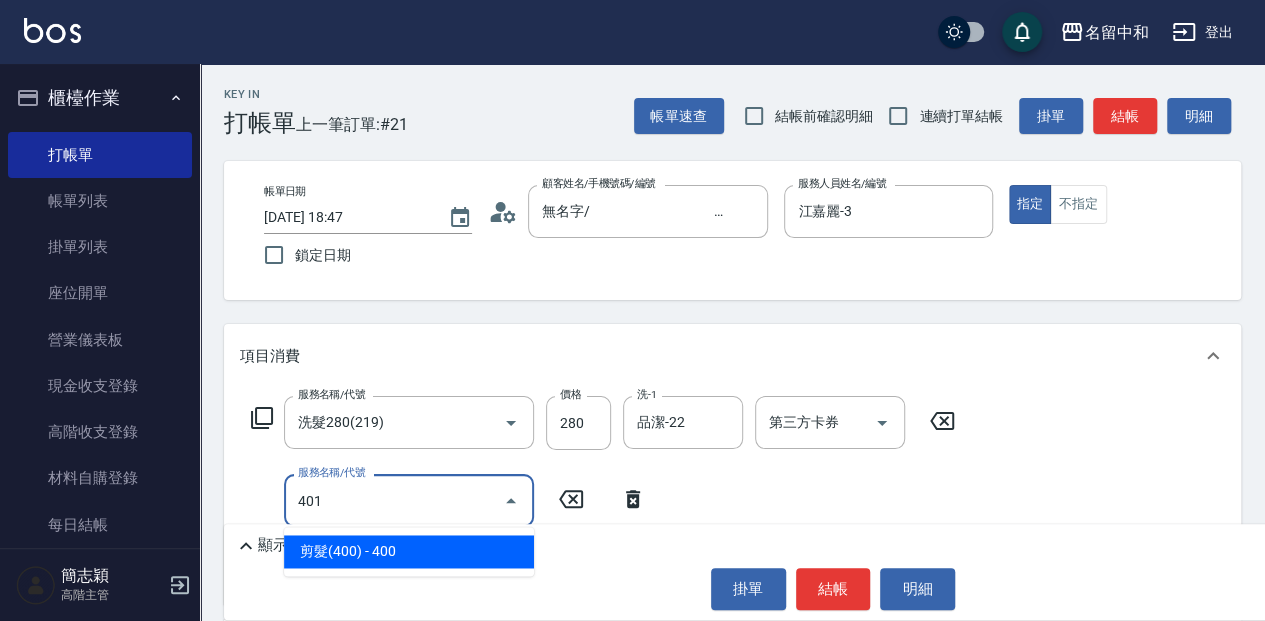 type on "剪髮(400)(401)" 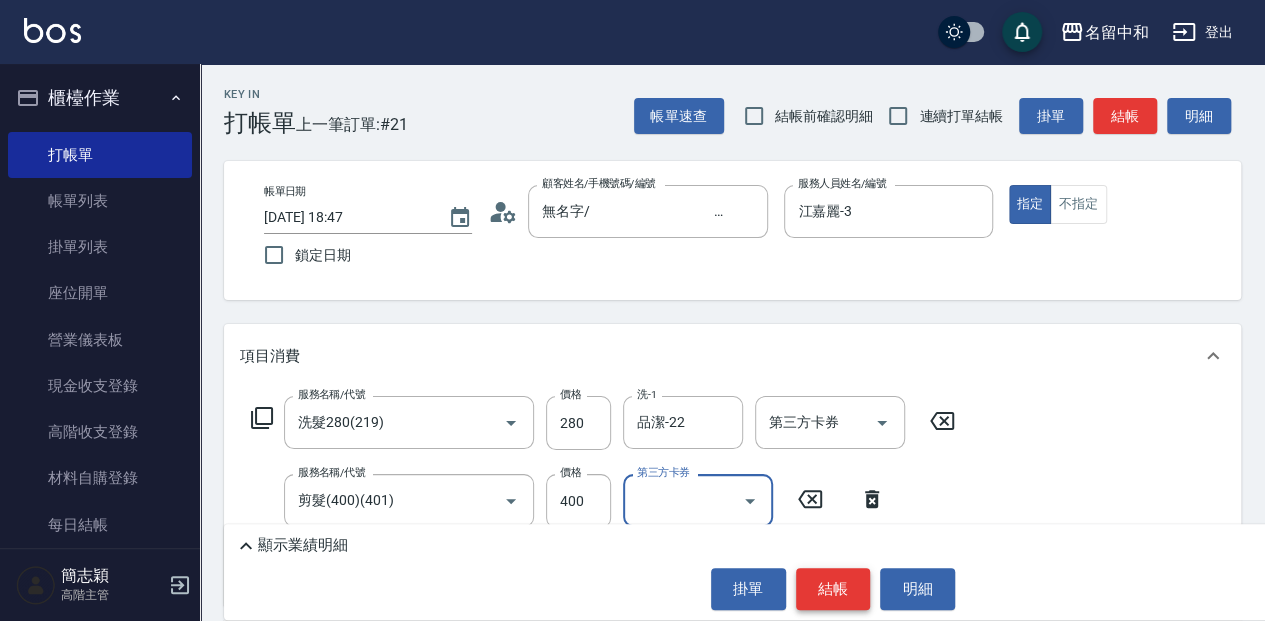 click on "結帳" at bounding box center [833, 589] 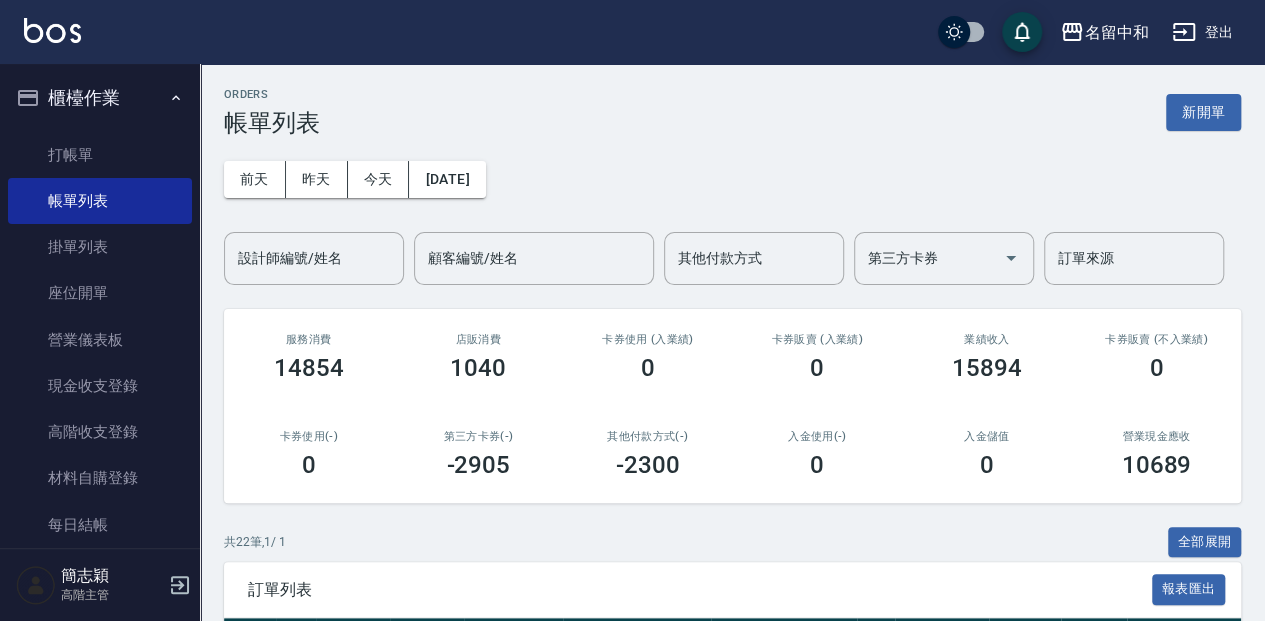 drag, startPoint x: 76, startPoint y: 156, endPoint x: 276, endPoint y: 148, distance: 200.15994 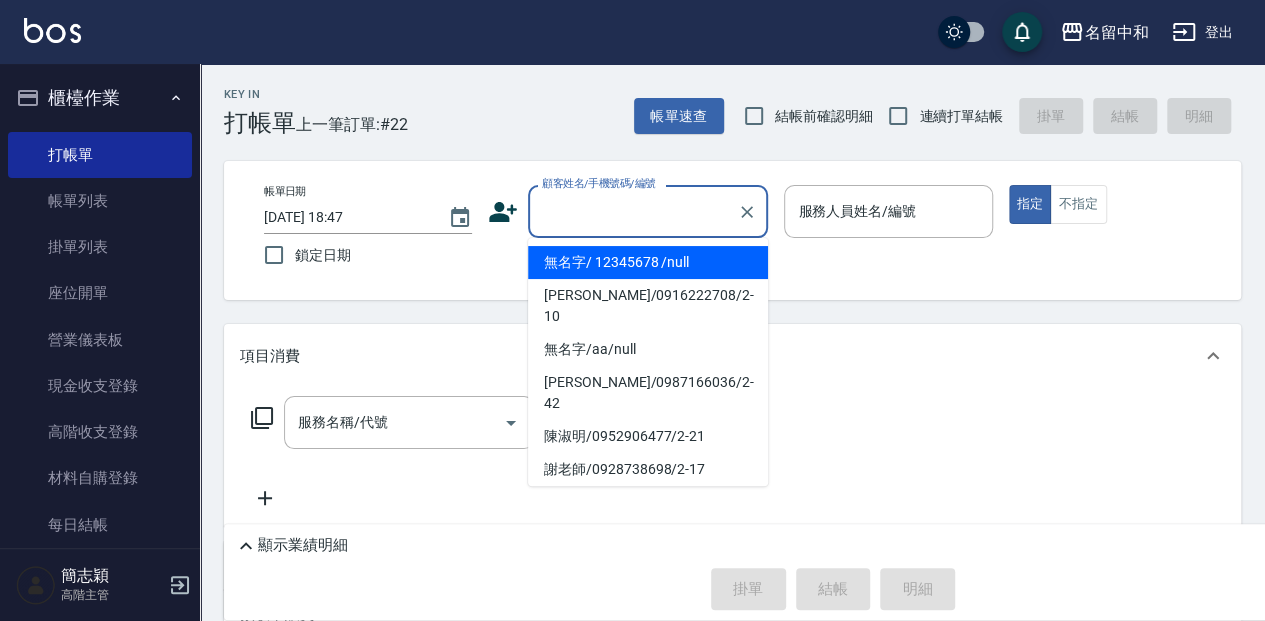 click on "顧客姓名/手機號碼/編號" at bounding box center (633, 211) 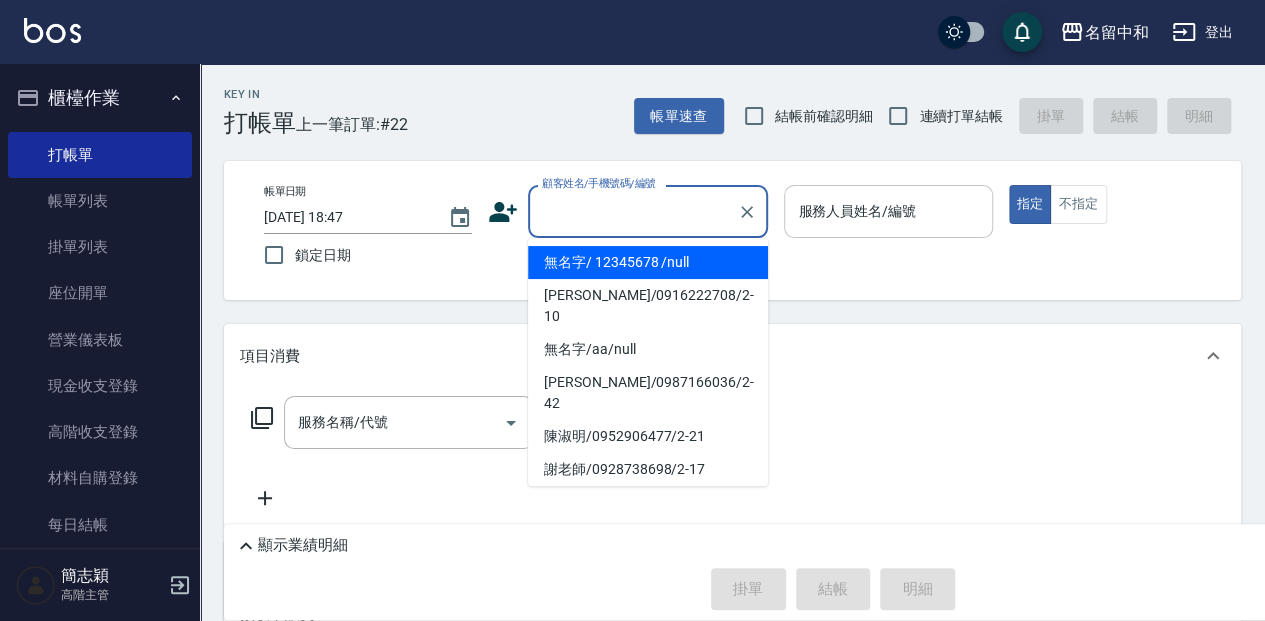 type on "無名字/                                                 12345678                              /null" 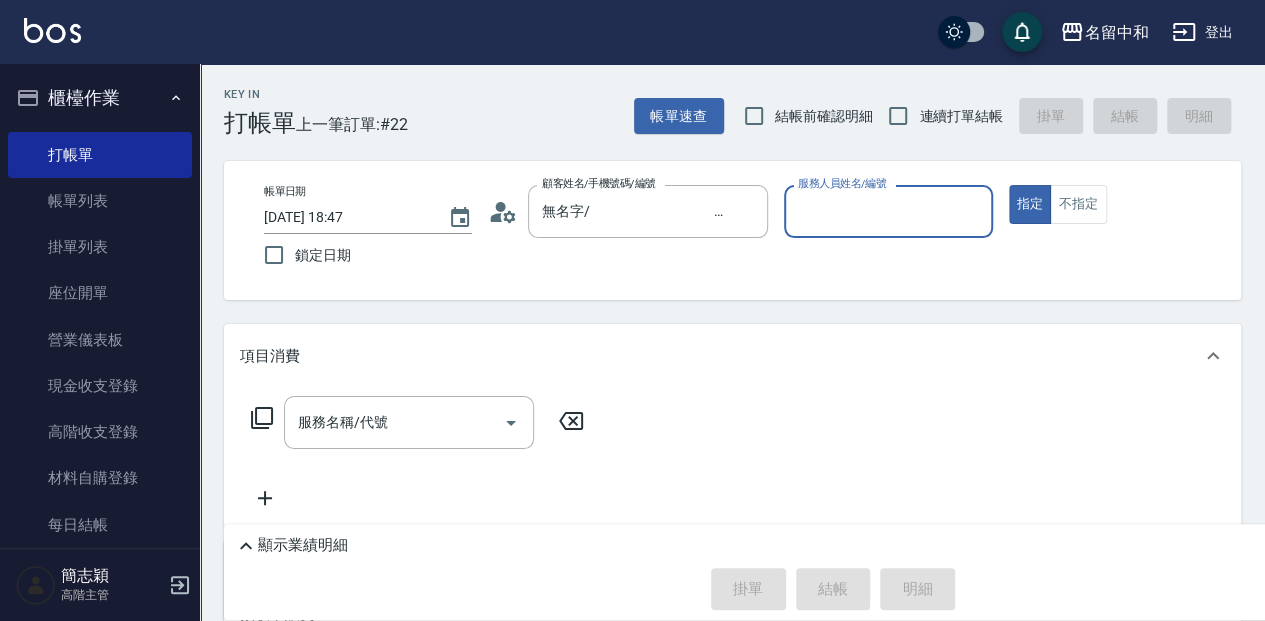 click on "服務人員姓名/編號" at bounding box center [888, 211] 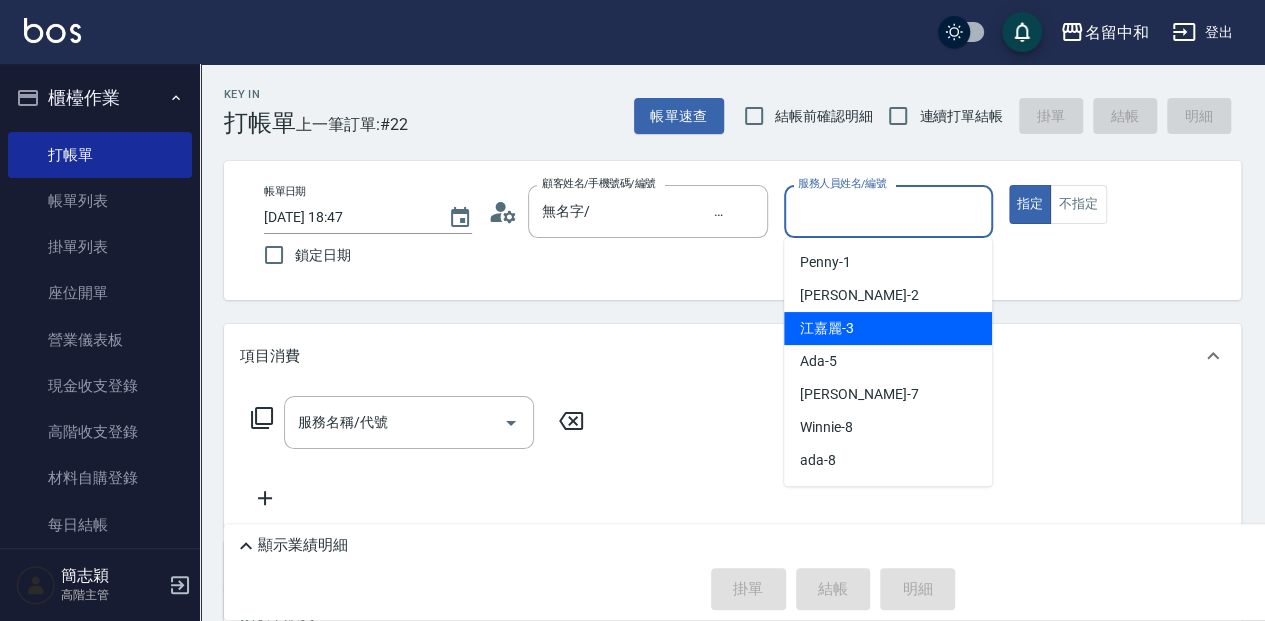 click on "江嘉麗 -3" at bounding box center [888, 328] 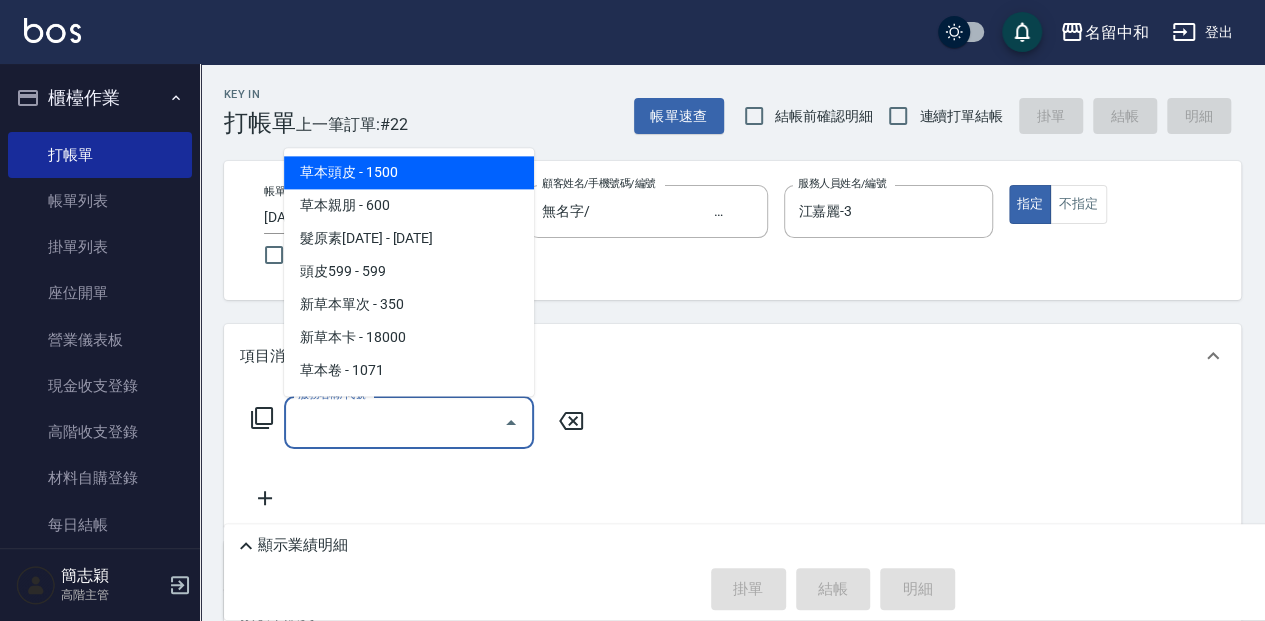 click on "服務名稱/代號" at bounding box center (394, 422) 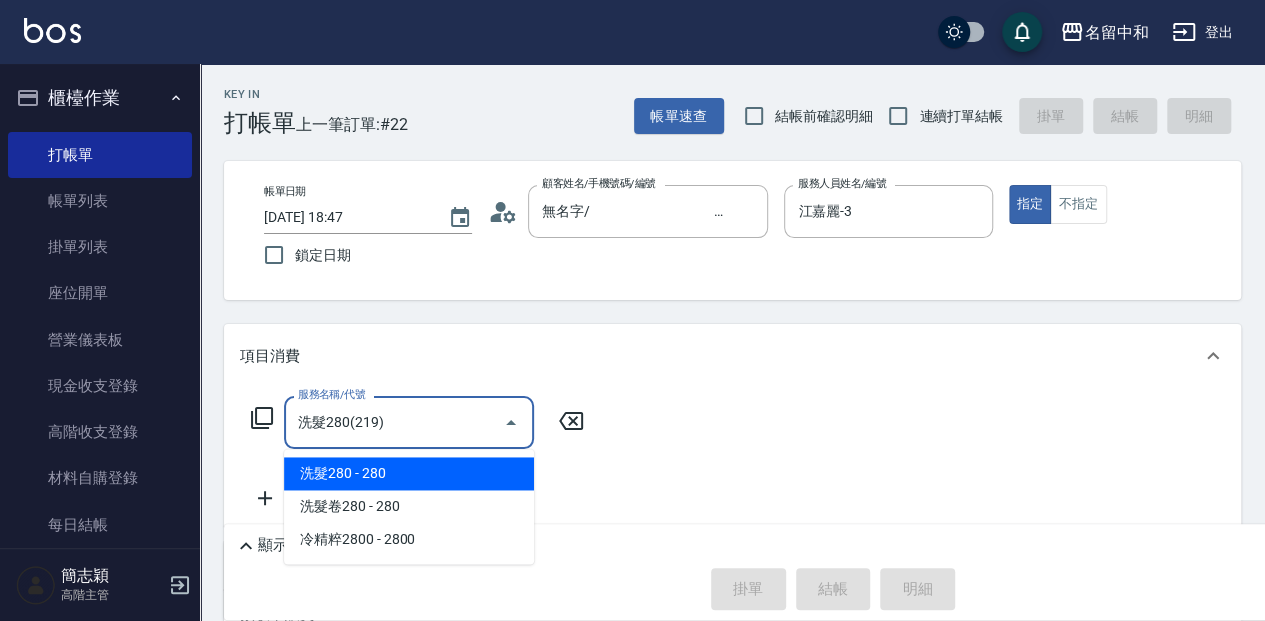 type on "洗髮280(219)" 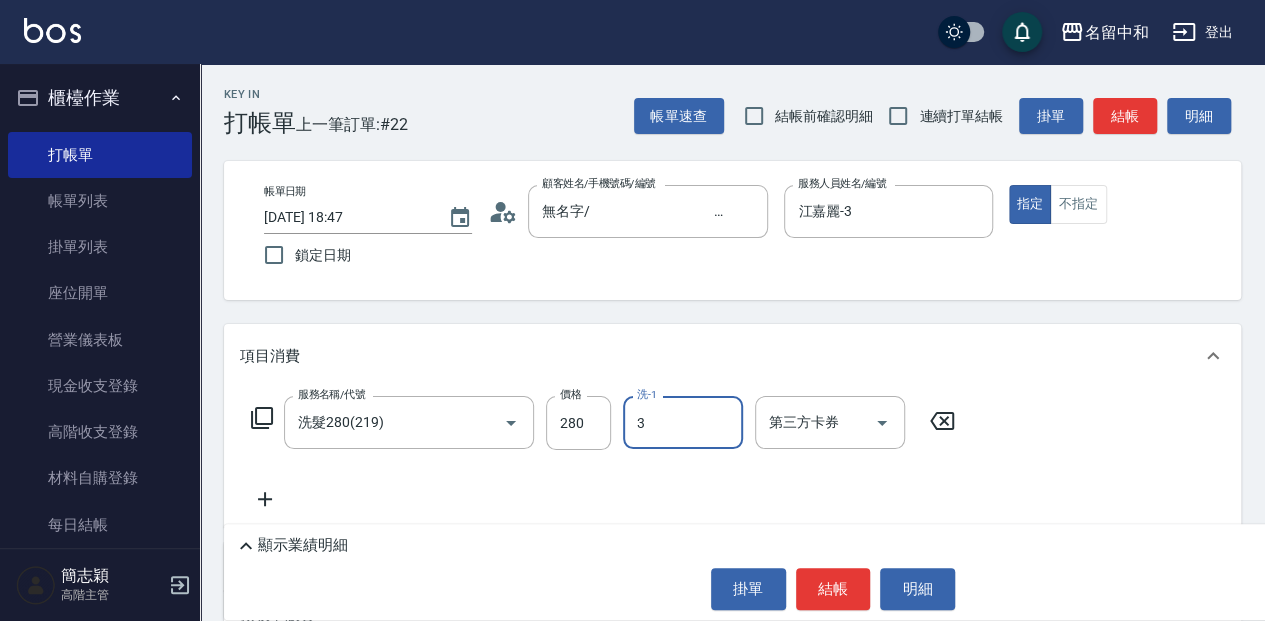 type on "江嘉麗-3" 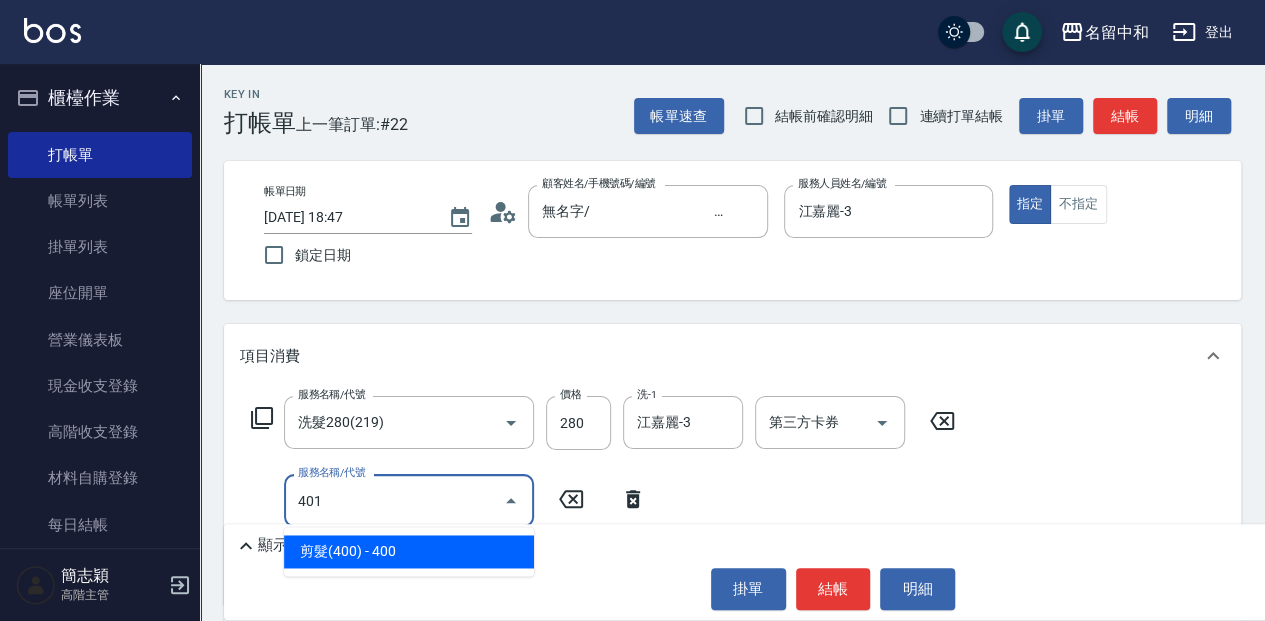type on "剪髮(400)(401)" 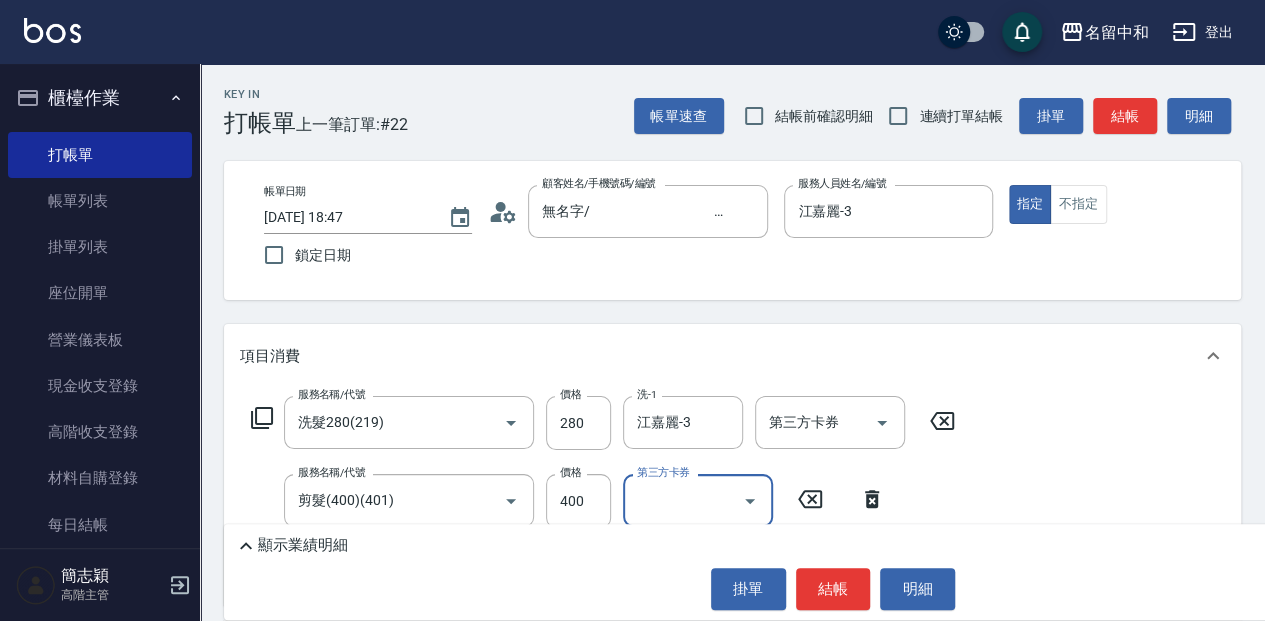 click on "帳單日期 [DATE] 18:47 鎖定日期 顧客姓名/手機號碼/編號 無名字/                                                 12345678                              /null 顧客姓名/手機號碼/編號 服務人員姓名/編號 [PERSON_NAME]-3 服務人員姓名/編號 指定 不指定" at bounding box center (732, 230) 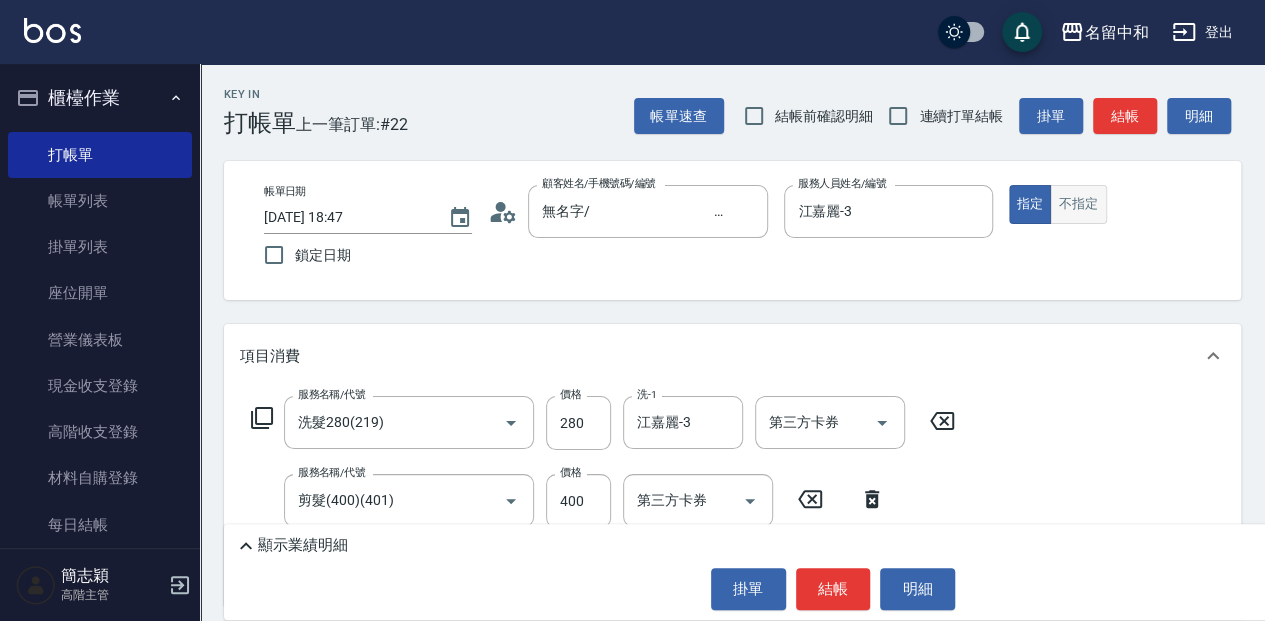 click on "不指定" at bounding box center (1078, 204) 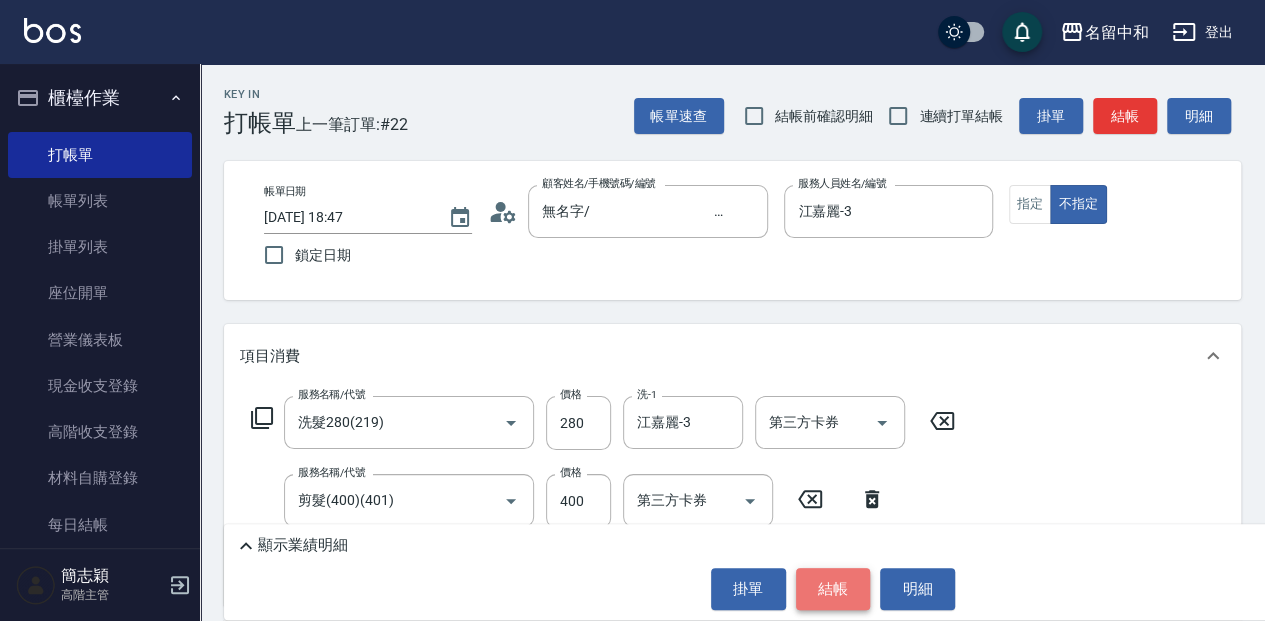 click on "結帳" at bounding box center (833, 589) 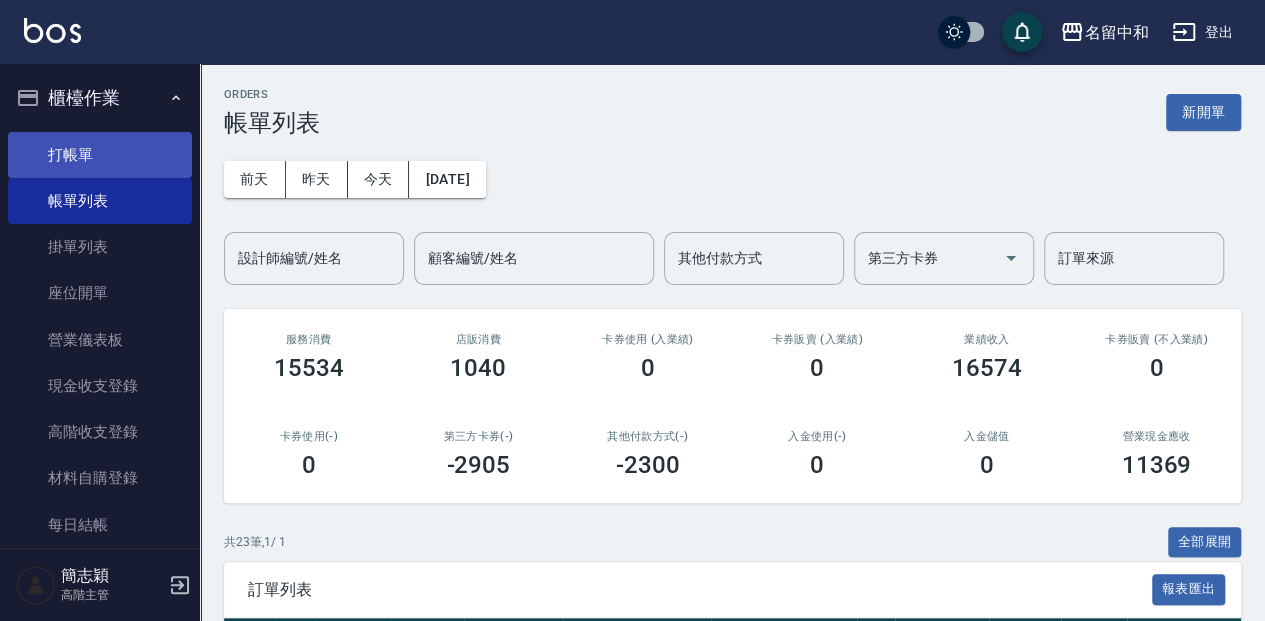 click on "打帳單" at bounding box center (100, 155) 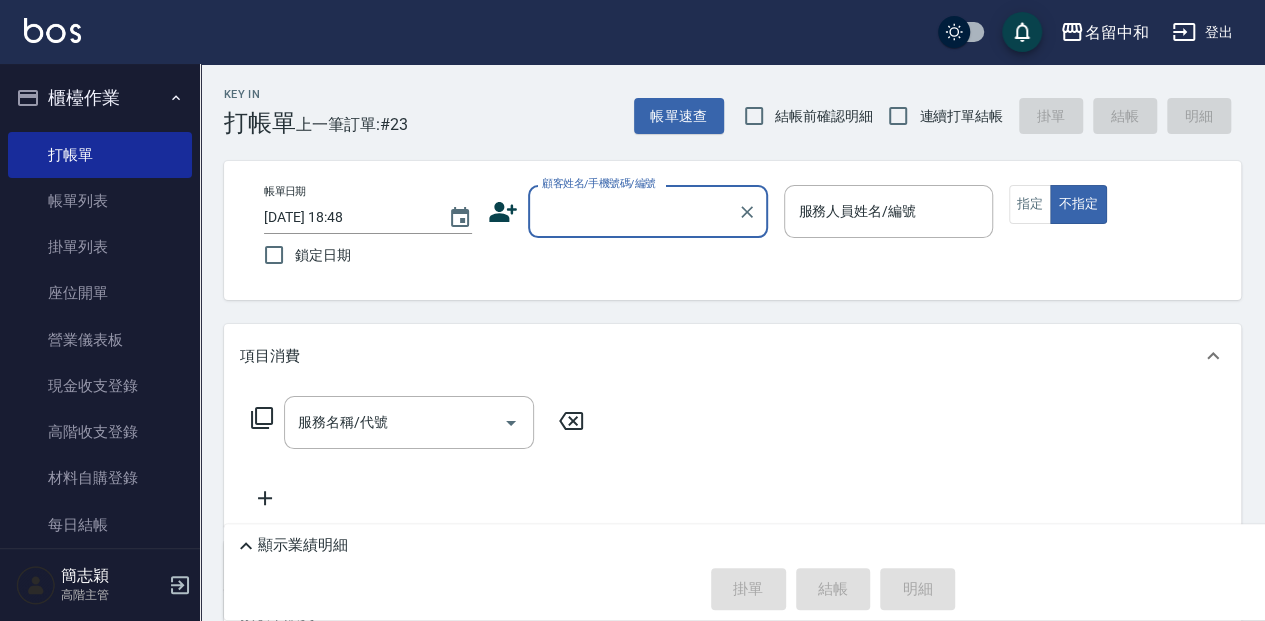 click on "顧客姓名/手機號碼/編號" at bounding box center [633, 211] 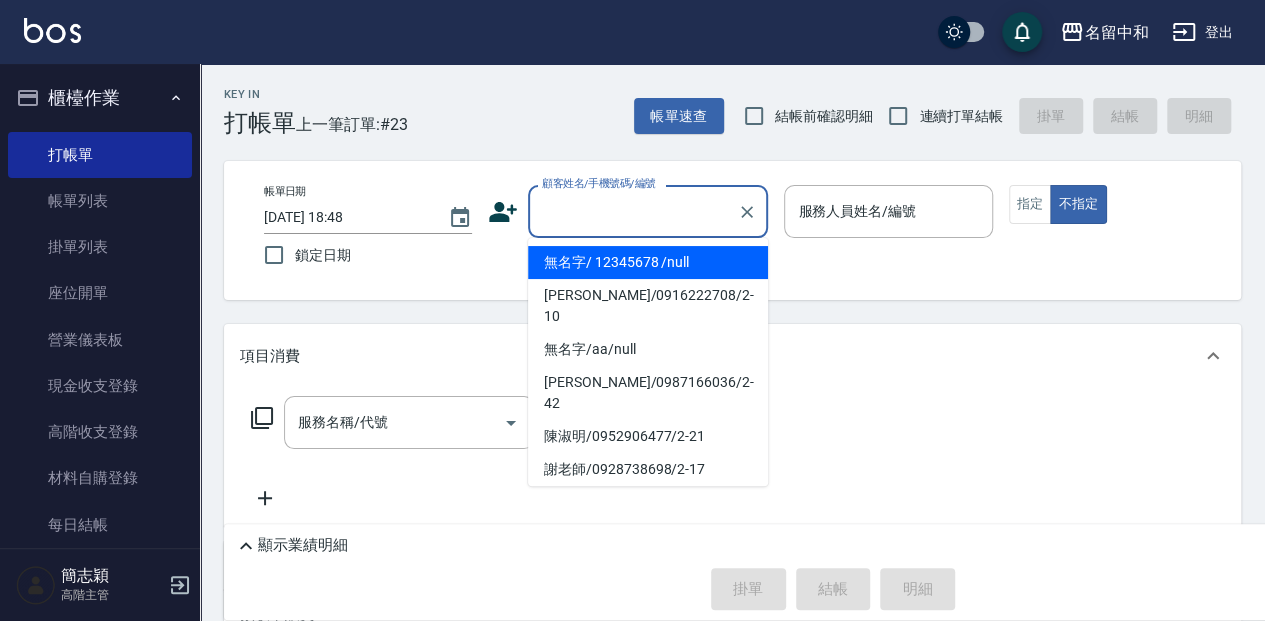 click on "無名字/                                                 12345678                              /null" at bounding box center (648, 262) 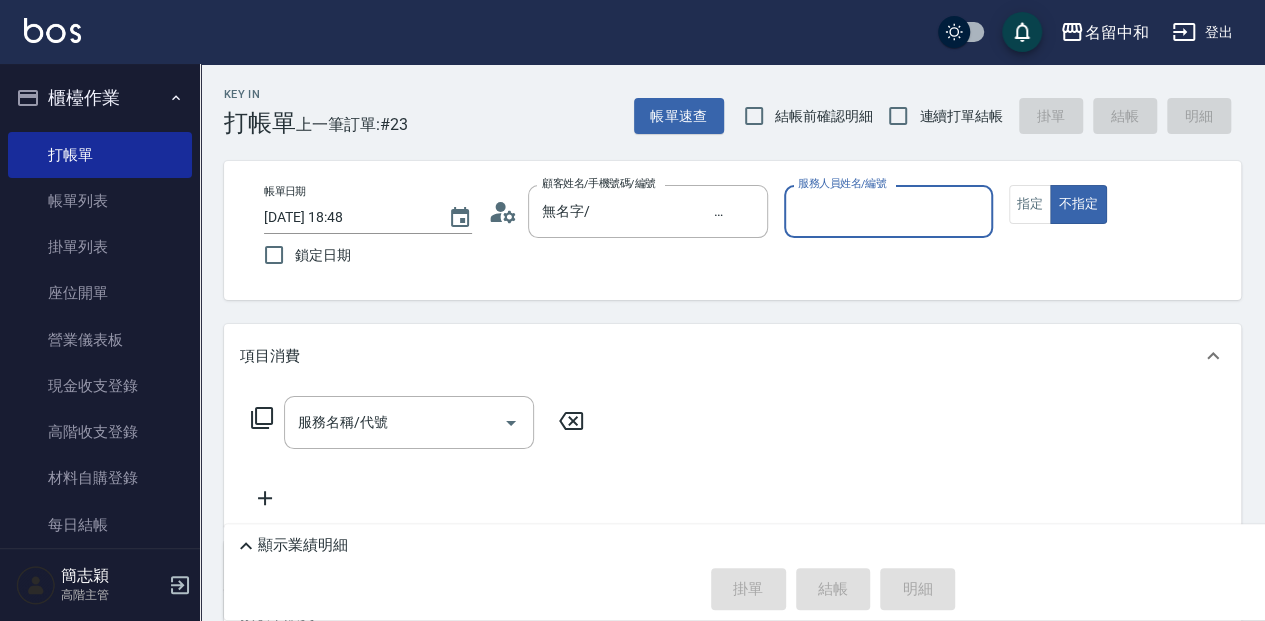 type on "無名字/                                                 12345678                              /null" 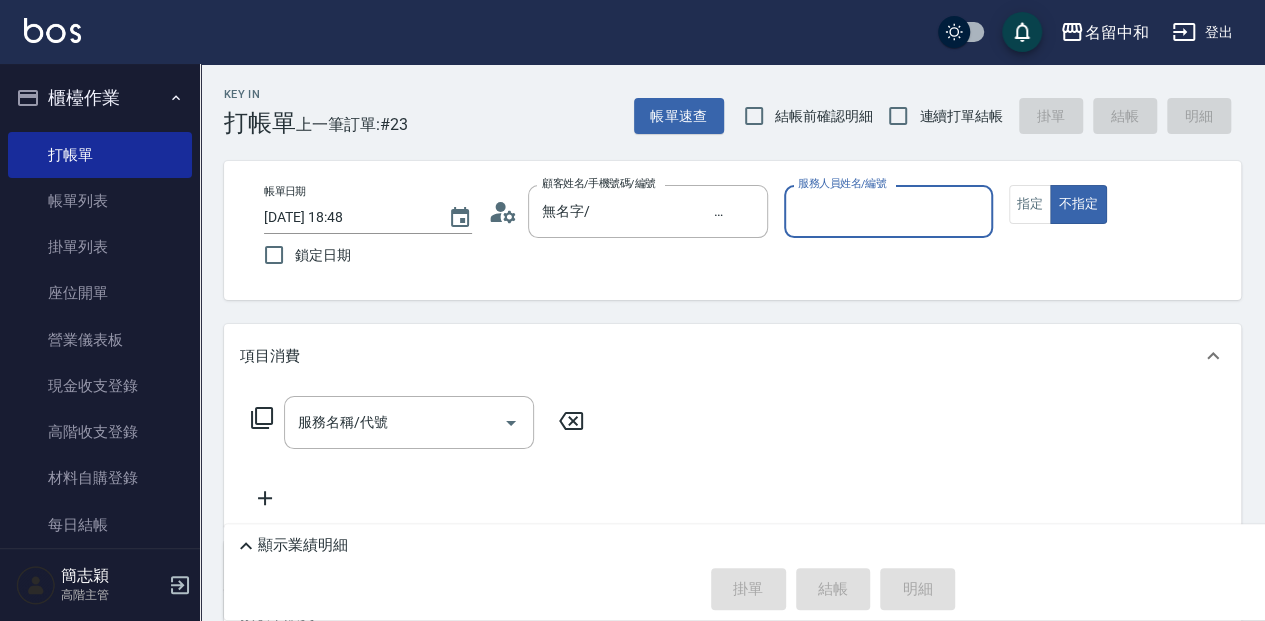 click on "服務人員姓名/編號" at bounding box center (888, 211) 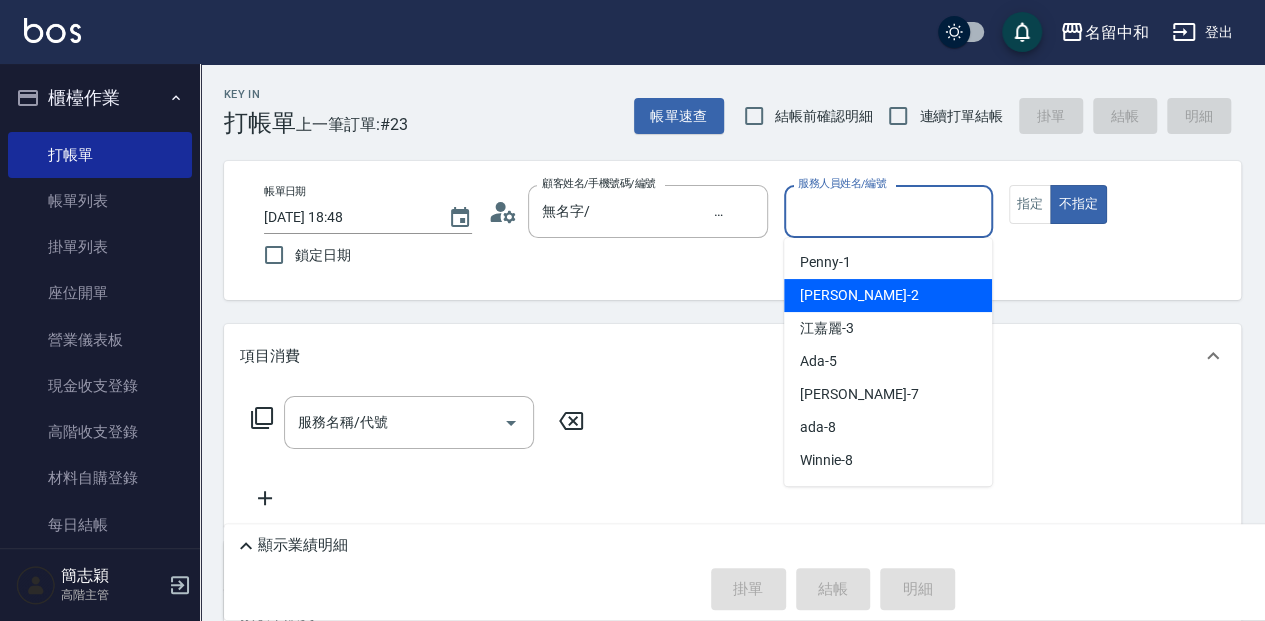click on "[PERSON_NAME] -2" at bounding box center (888, 295) 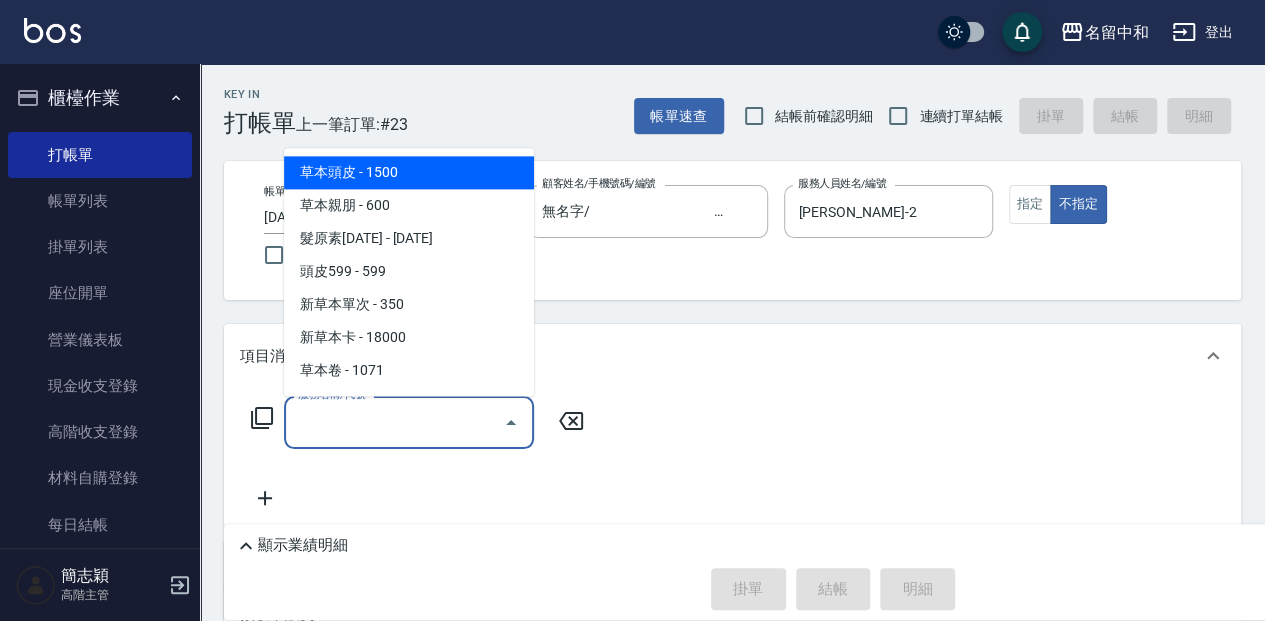 click on "服務名稱/代號" at bounding box center [394, 422] 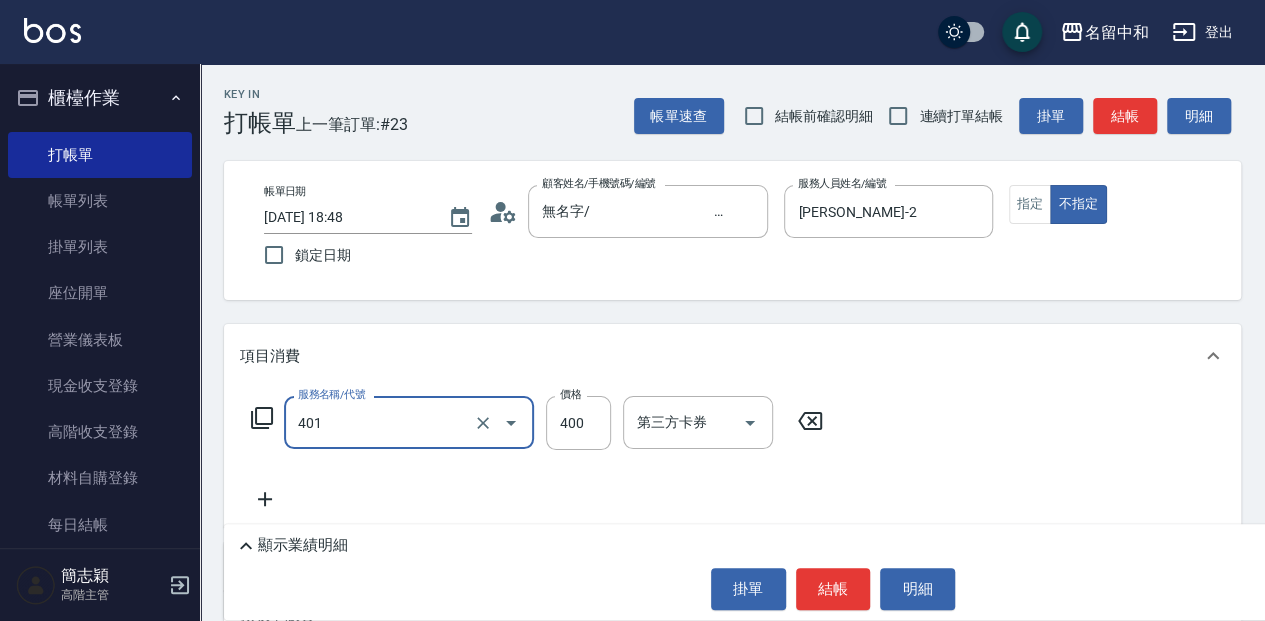 type on "剪髮(400)(401)" 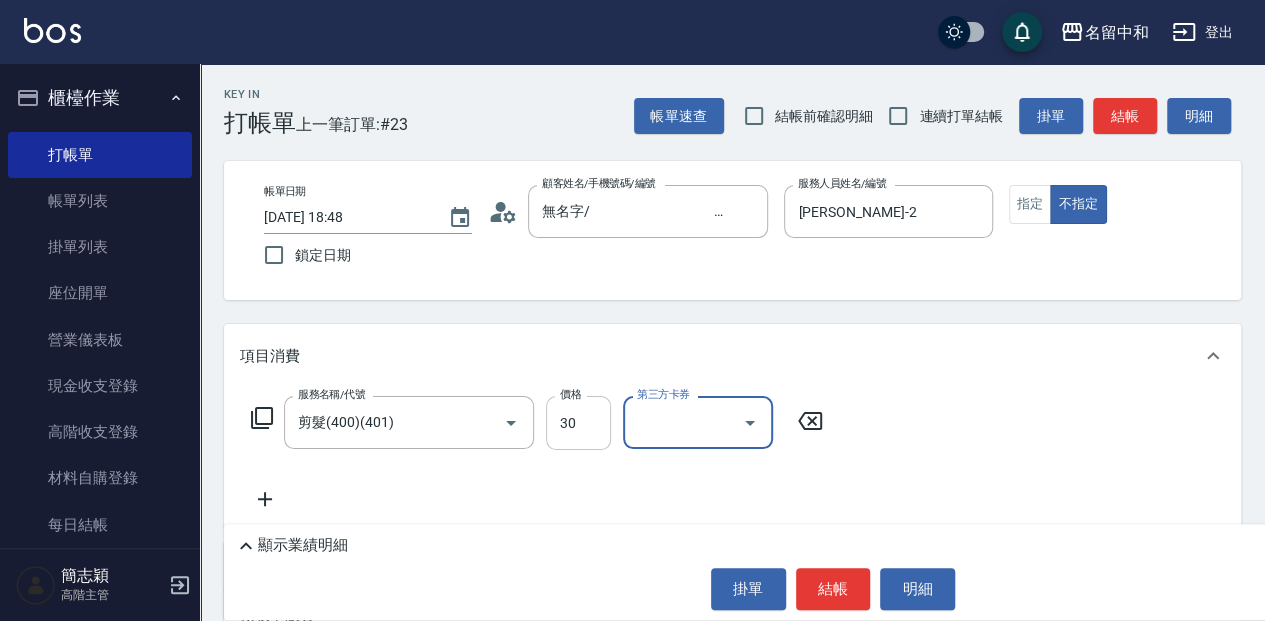 click on "30" at bounding box center [578, 423] 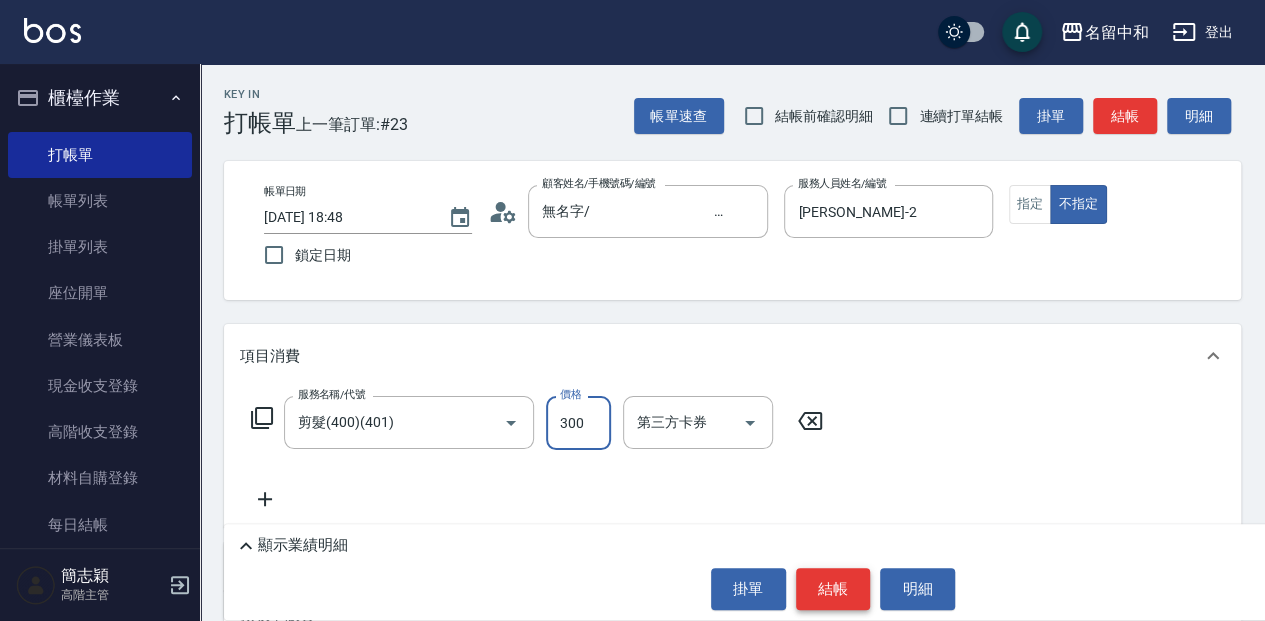 type on "300" 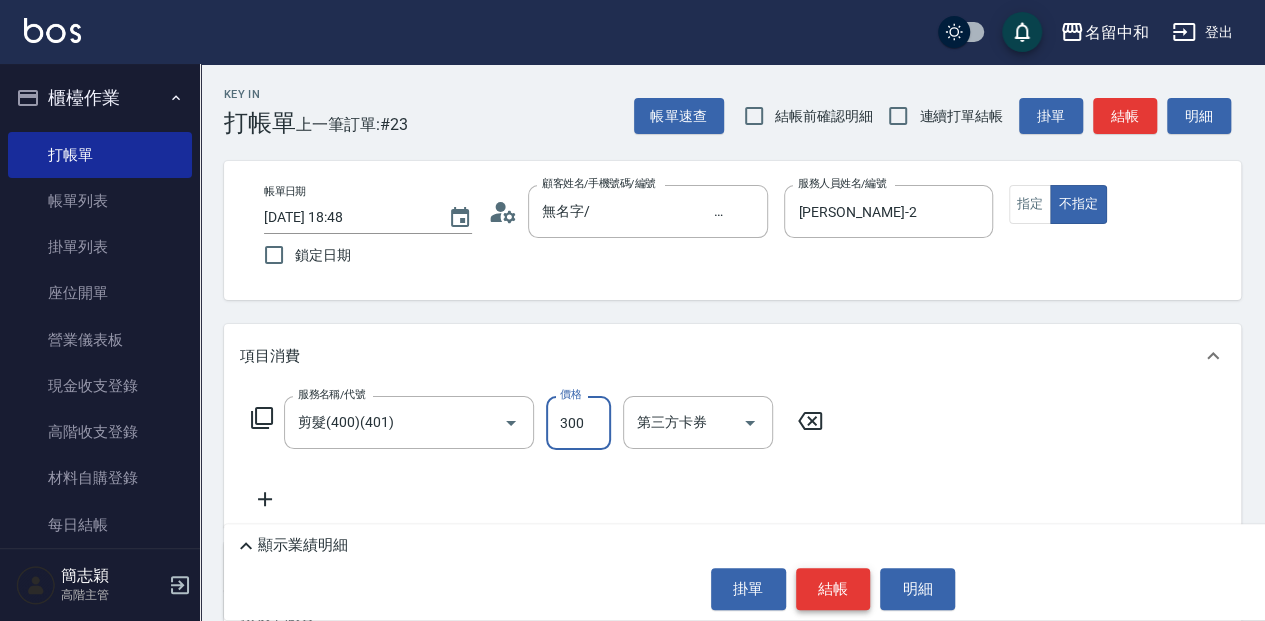 click on "結帳" at bounding box center (833, 589) 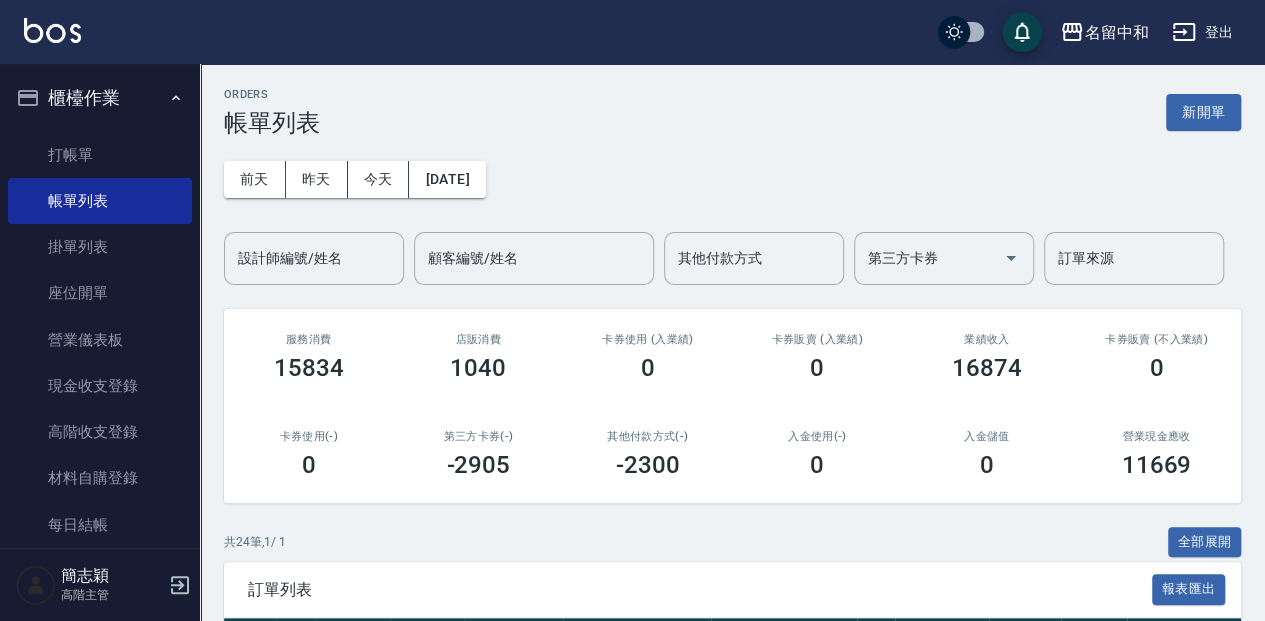 drag, startPoint x: 92, startPoint y: 156, endPoint x: 330, endPoint y: 151, distance: 238.05252 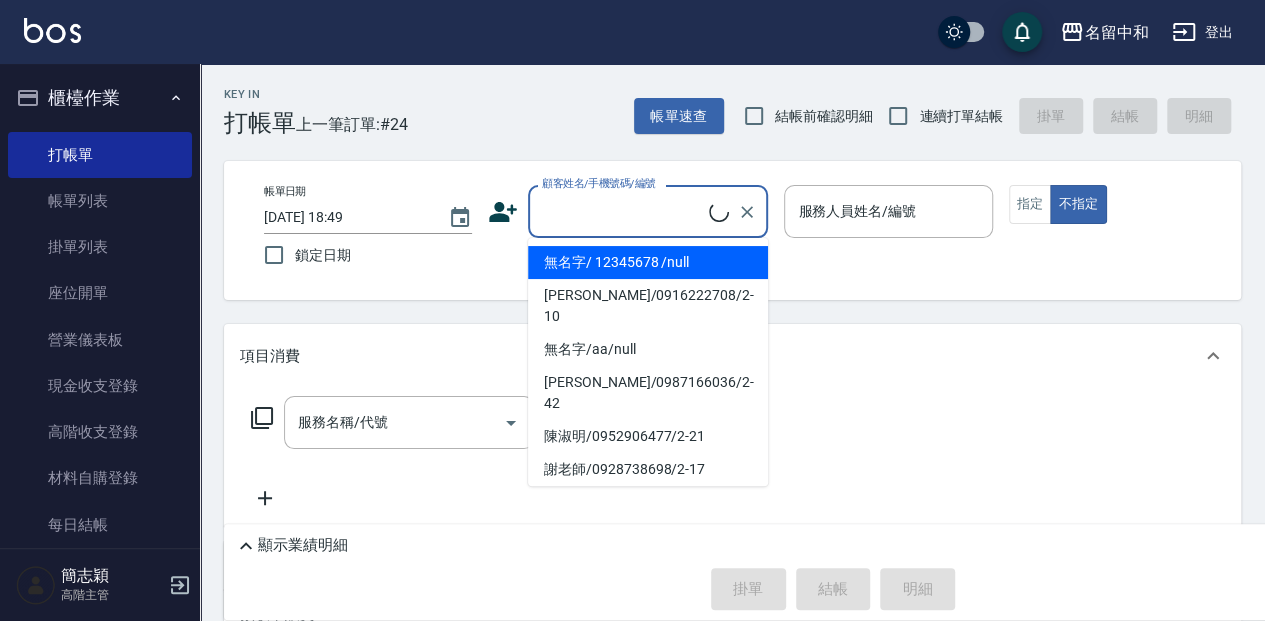 click on "顧客姓名/手機號碼/編號" at bounding box center (623, 211) 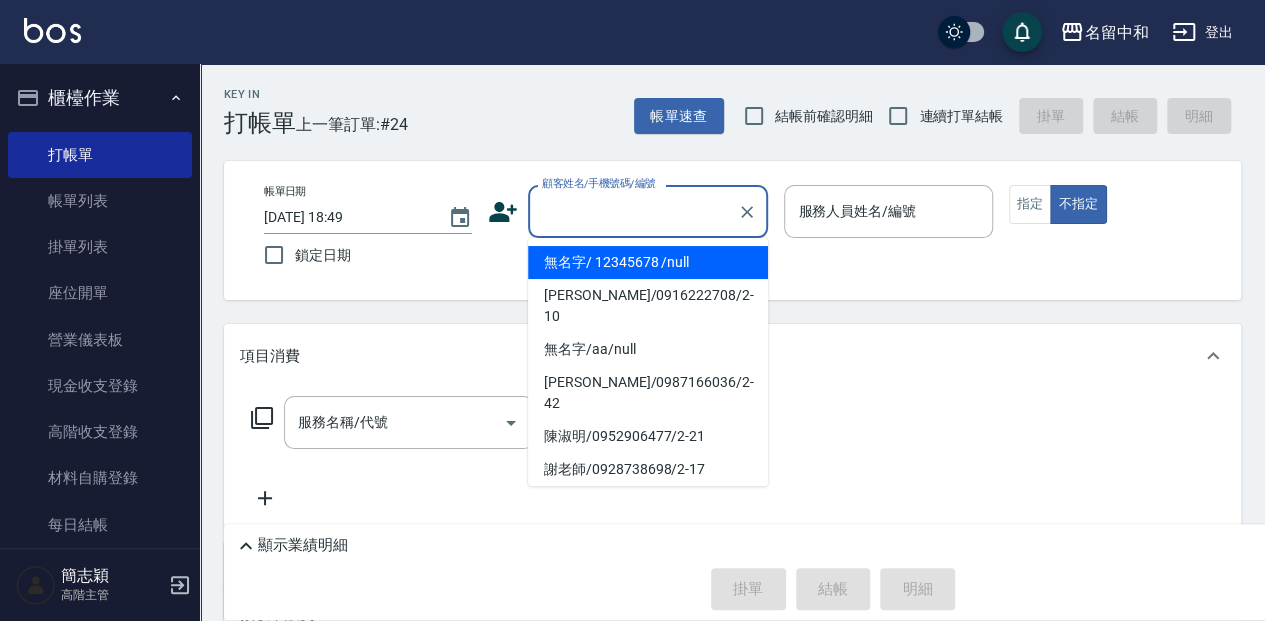 click on "無名字/                                                 12345678                              /null" at bounding box center [648, 262] 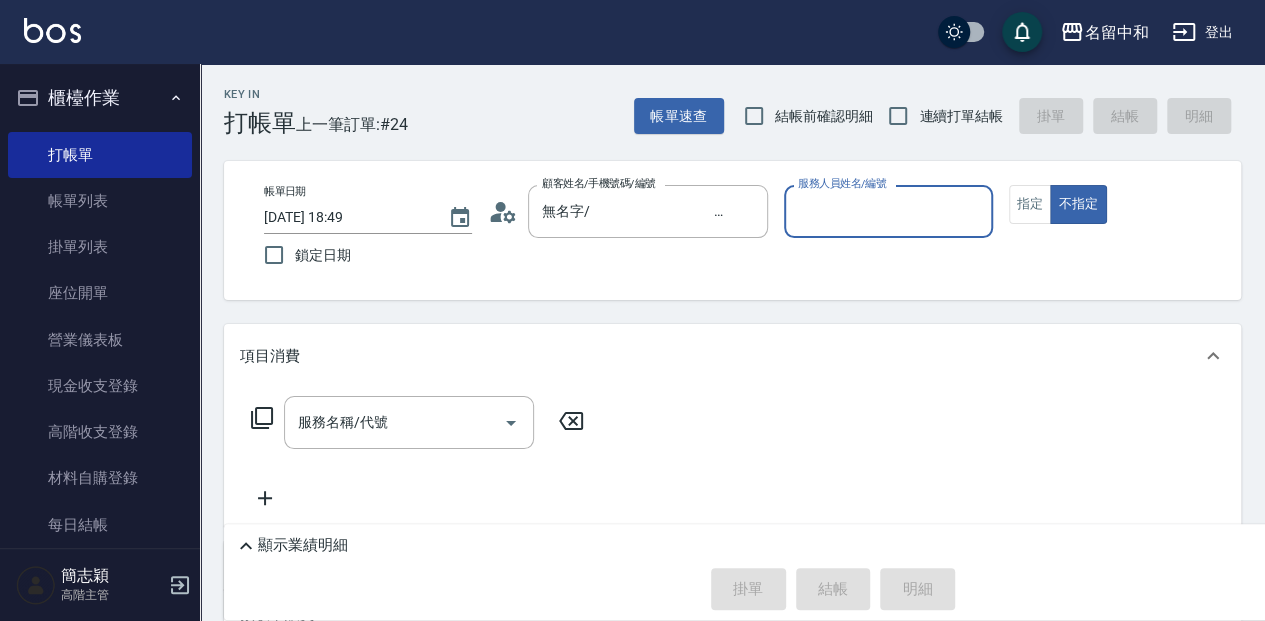 click on "服務人員姓名/編號" at bounding box center [888, 211] 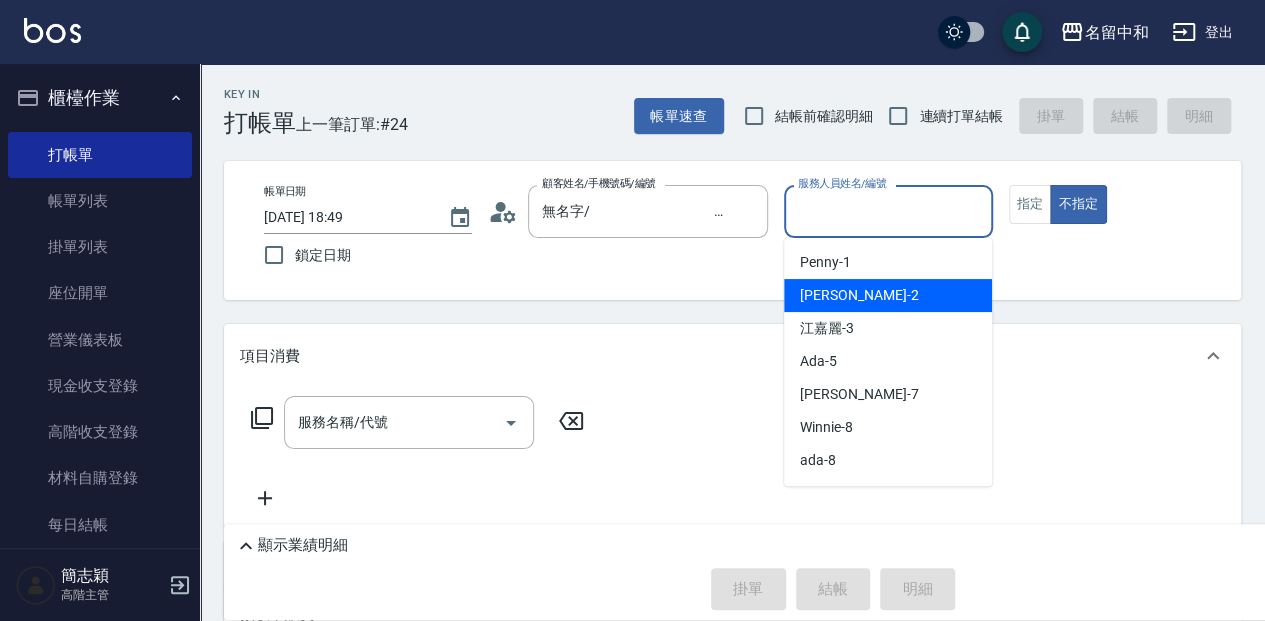 click on "[PERSON_NAME] -2" at bounding box center (888, 295) 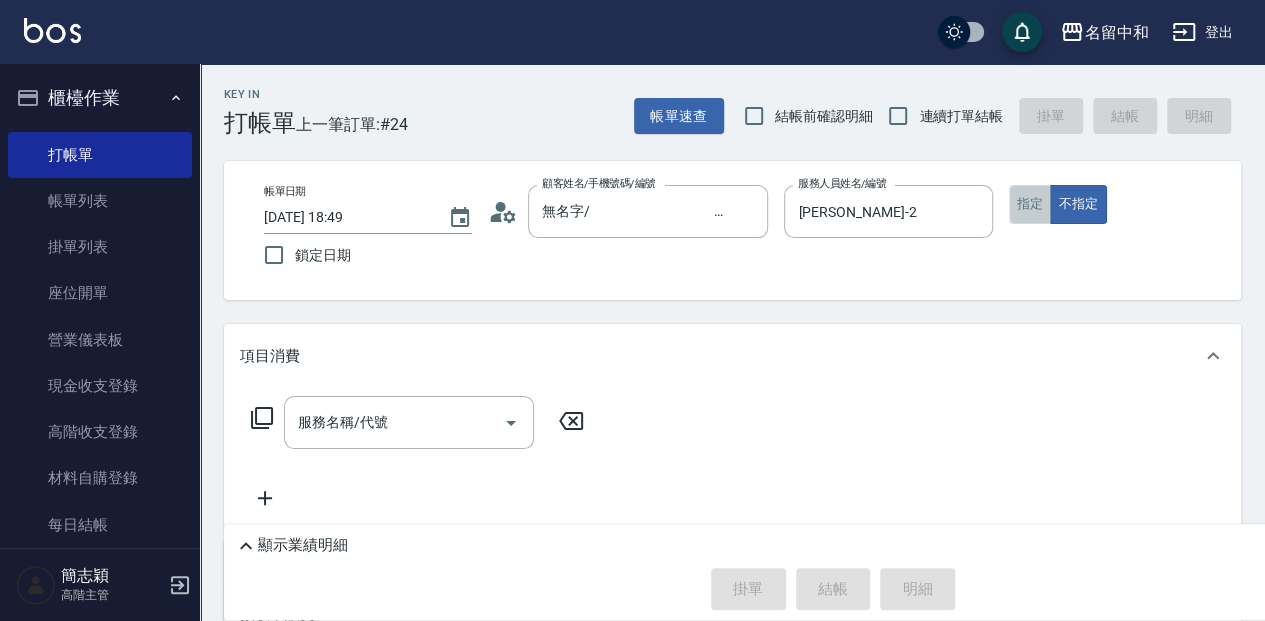 click on "指定" at bounding box center (1030, 204) 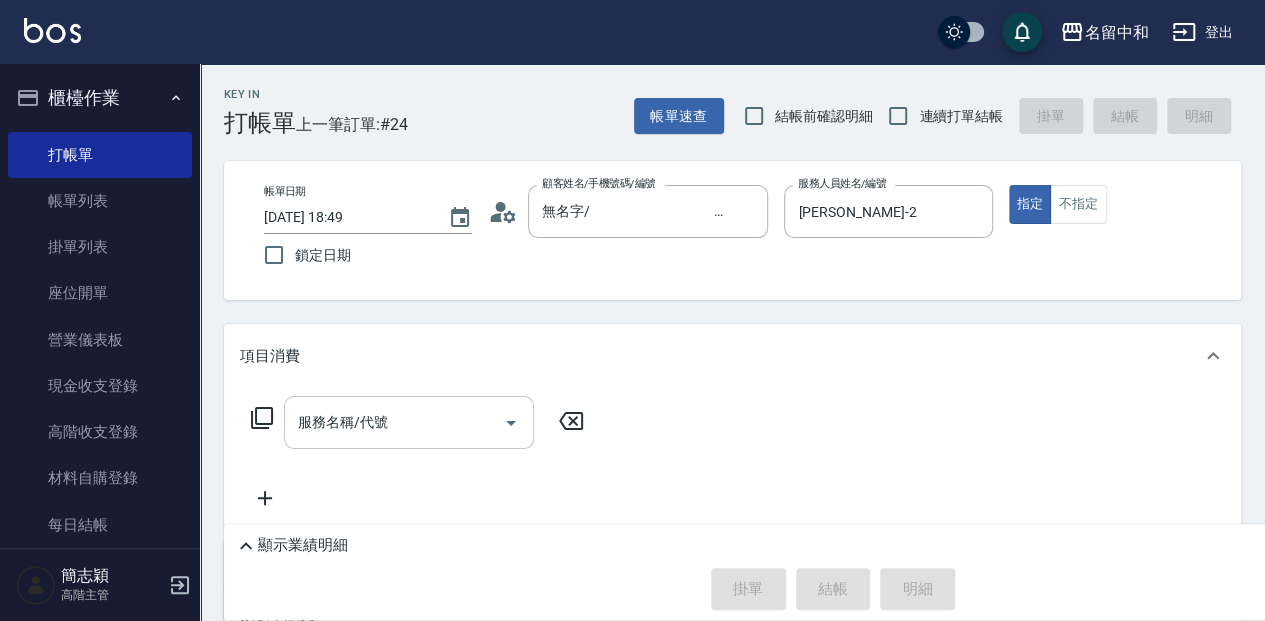 click on "服務名稱/代號 服務名稱/代號" at bounding box center [409, 422] 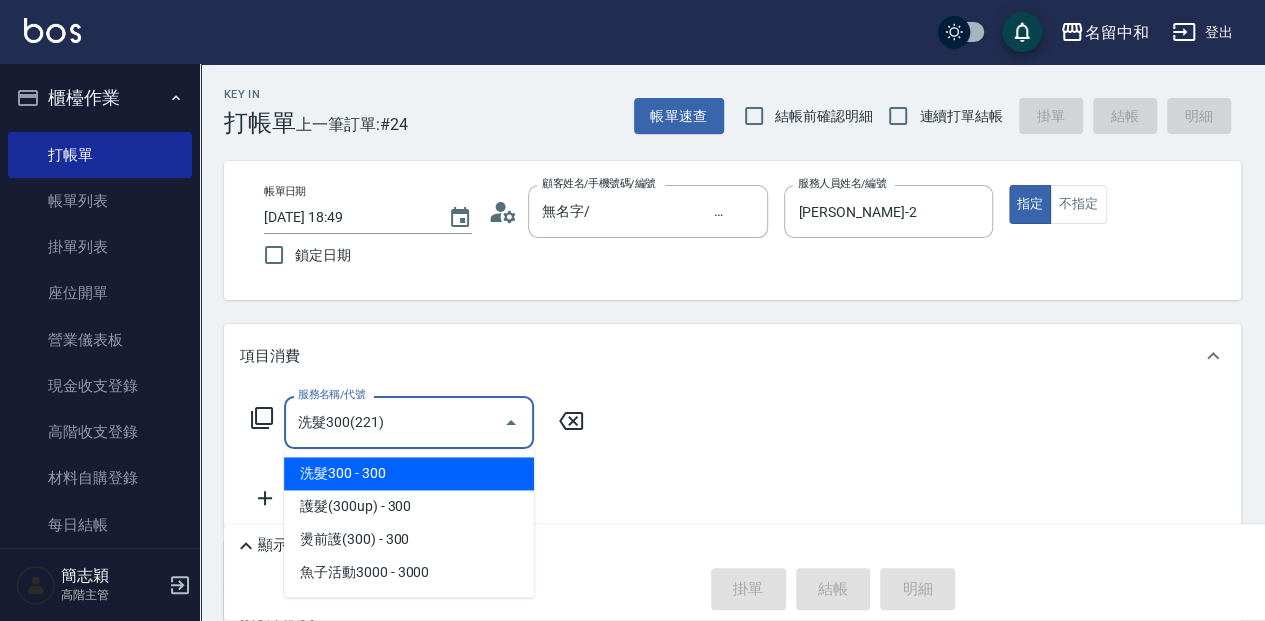 type on "洗髮300(221)" 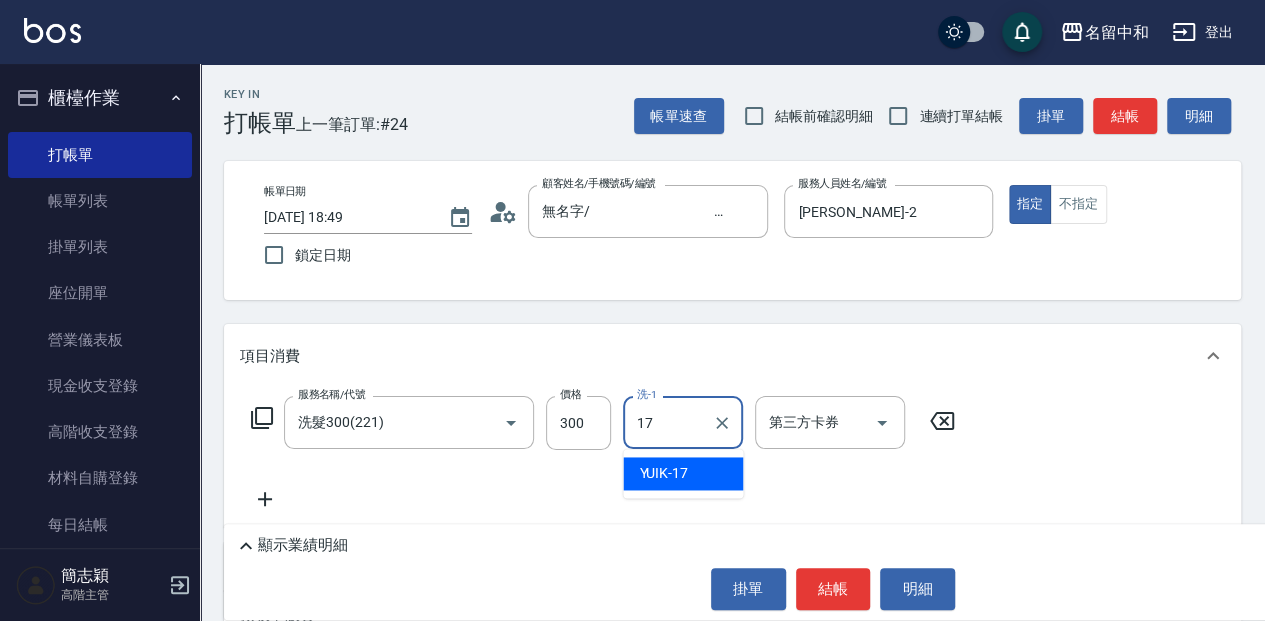 type on "YUIK-17" 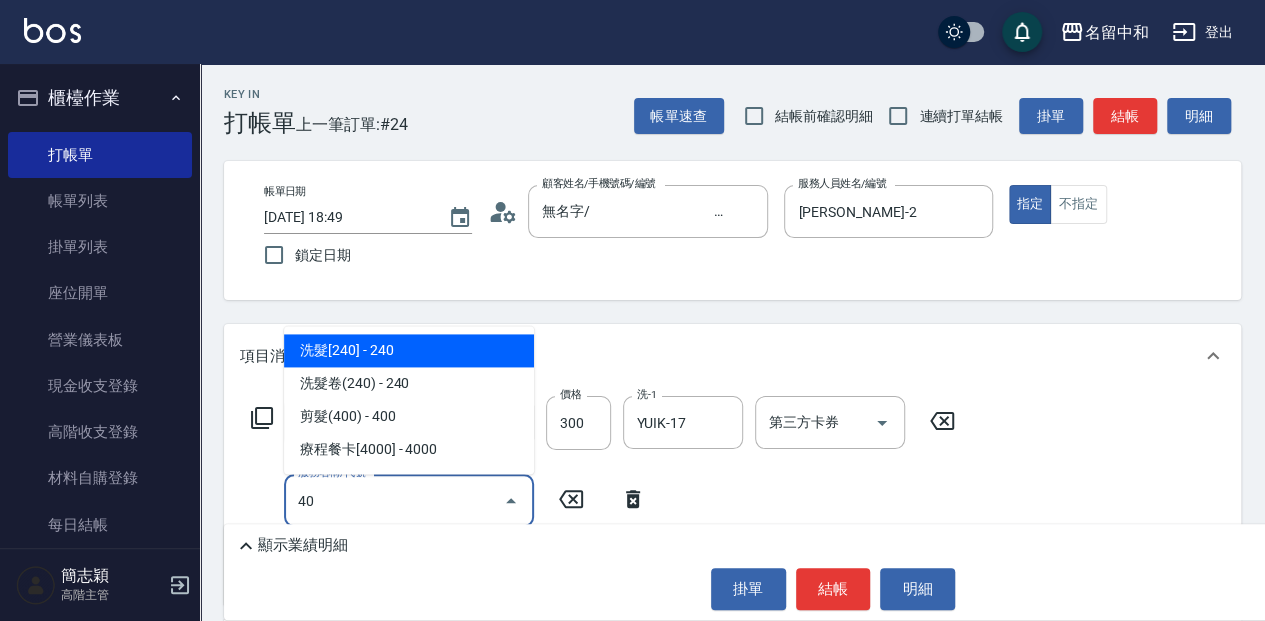 type on "401" 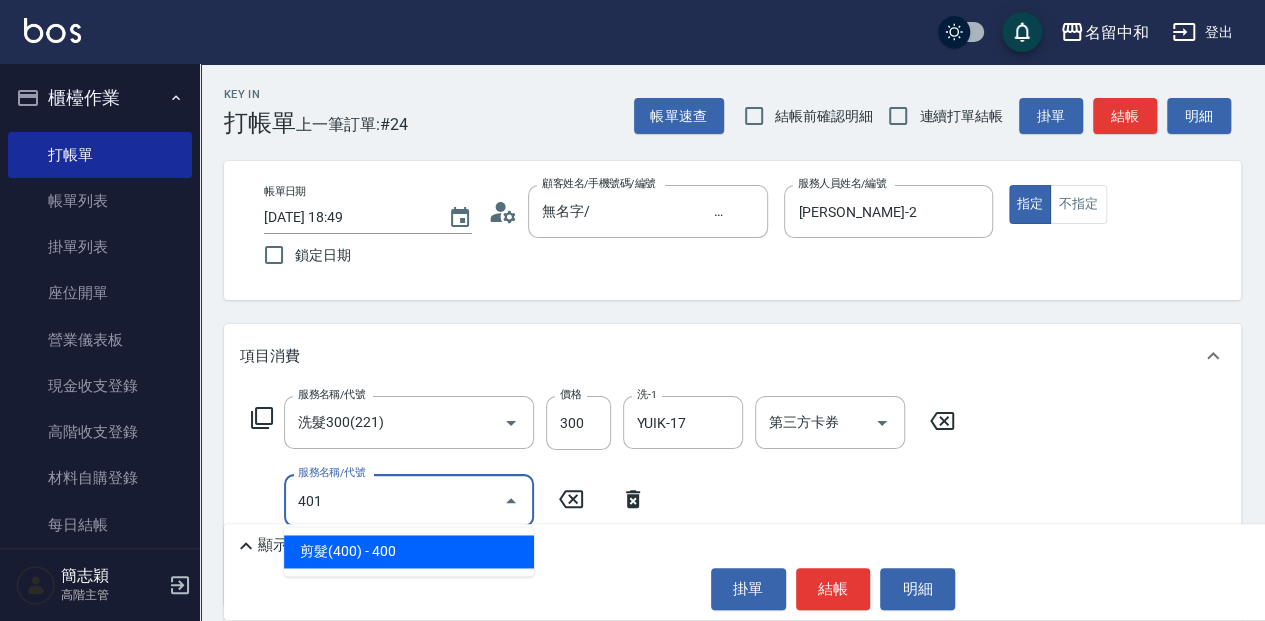 type on "剪髮(400)(401)" 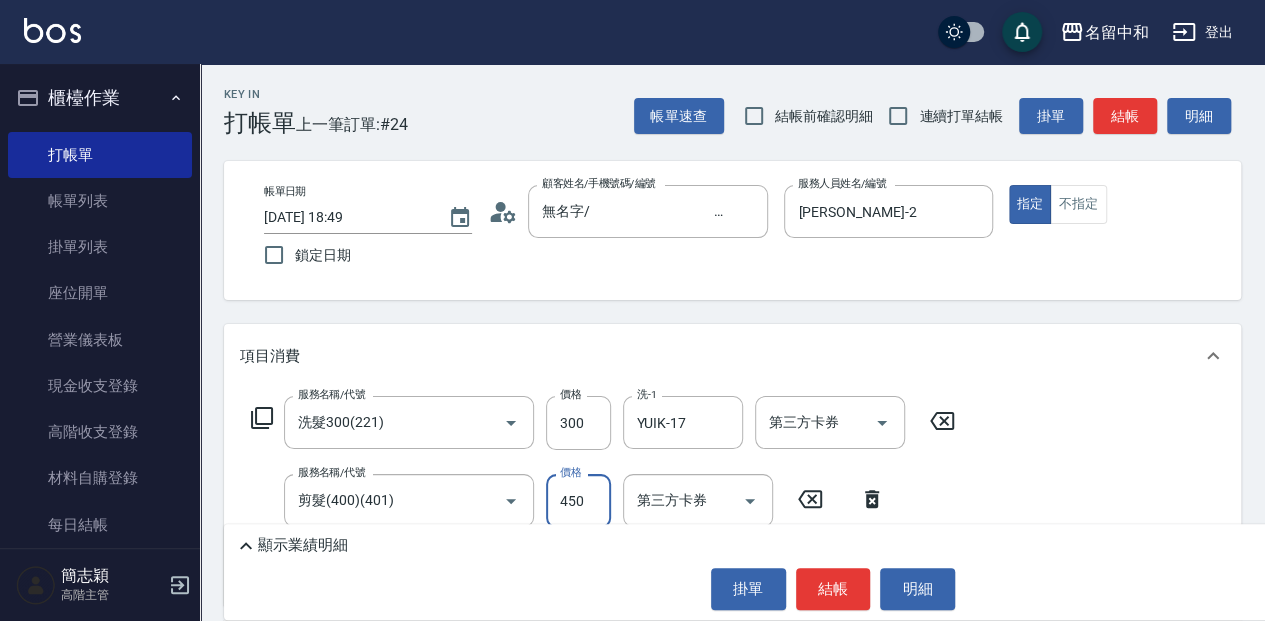 type on "450" 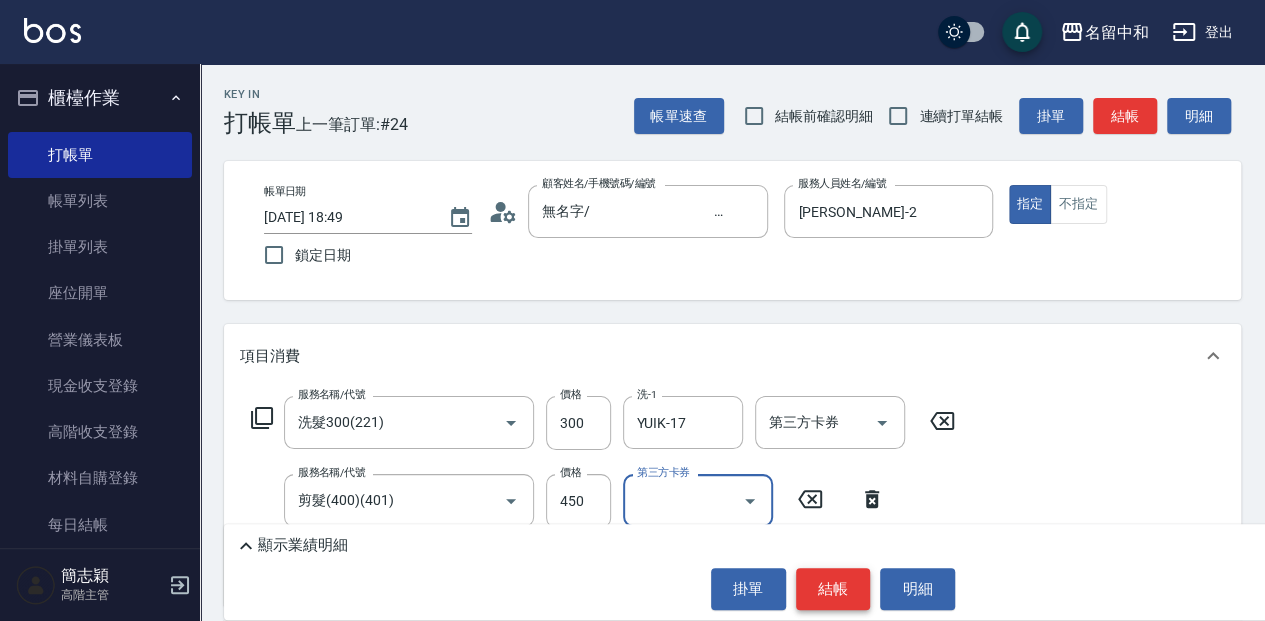 click on "結帳" at bounding box center (833, 589) 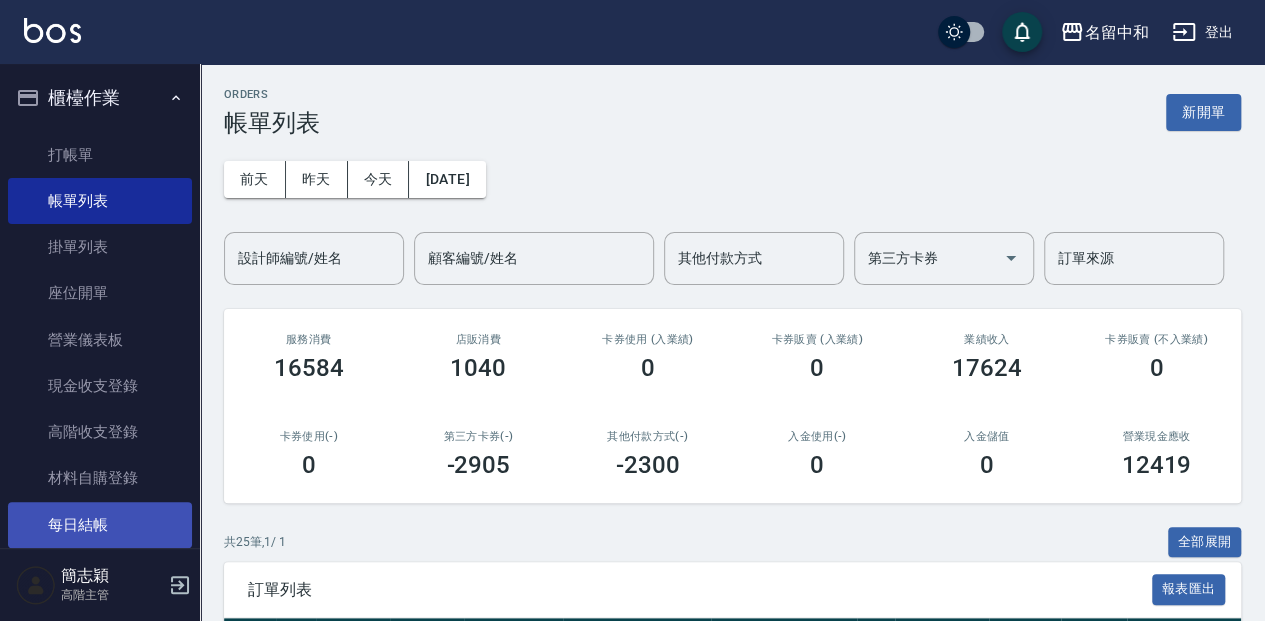 click on "每日結帳" at bounding box center (100, 525) 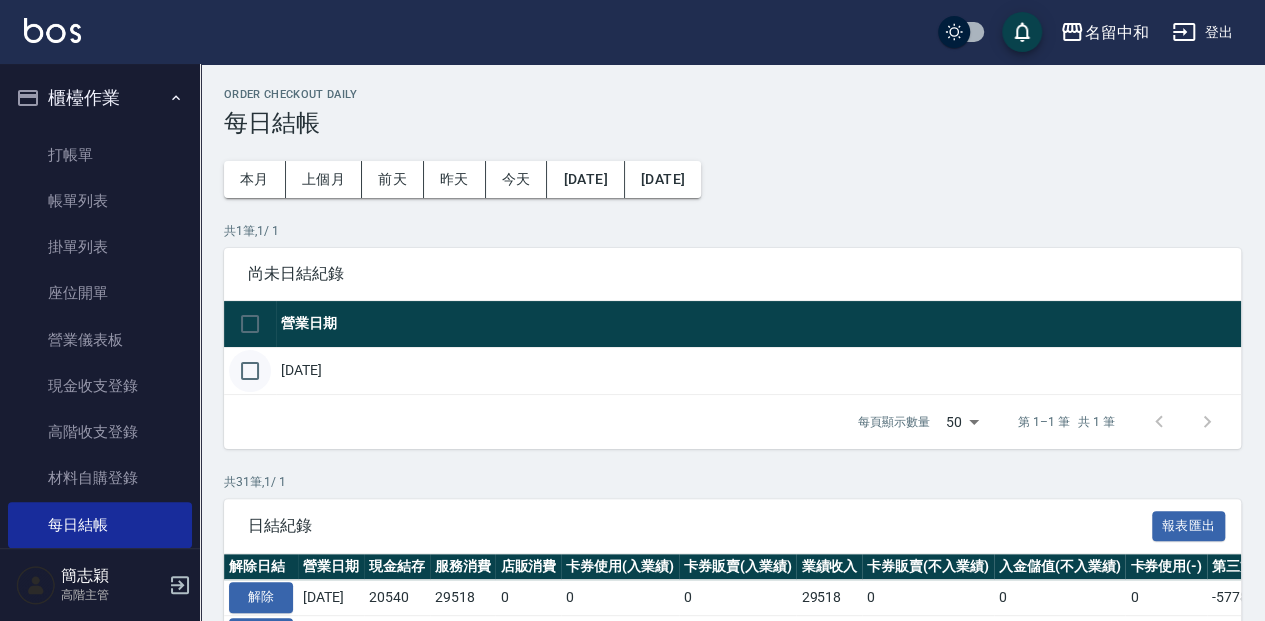 click at bounding box center (250, 371) 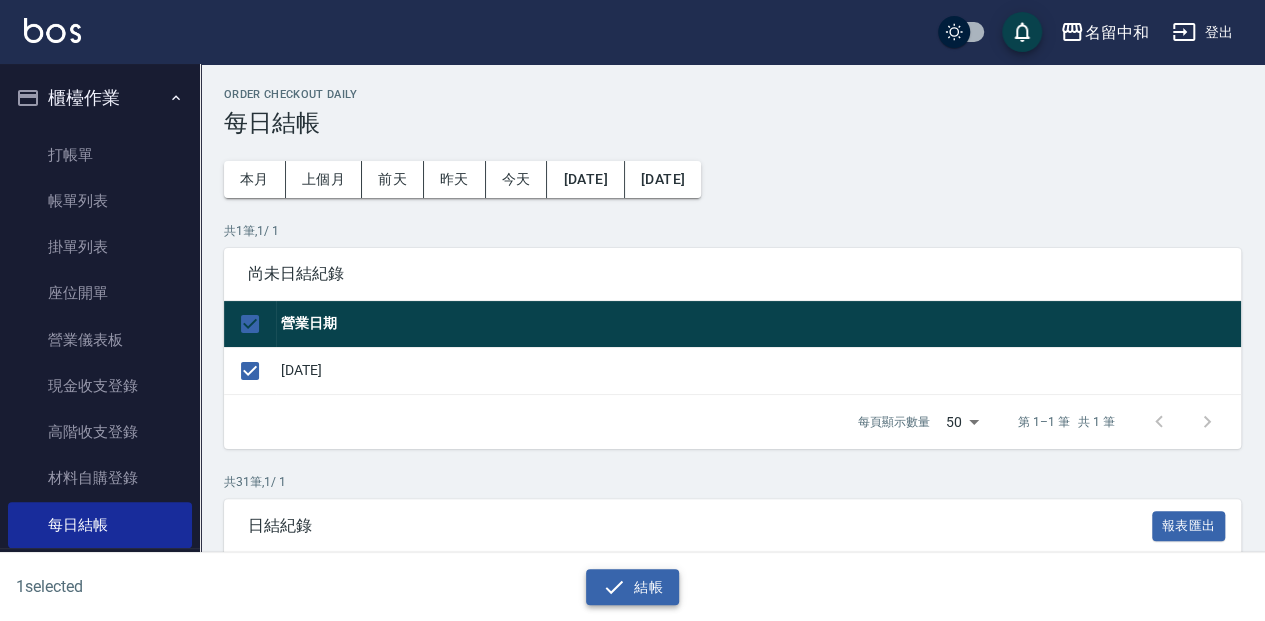click on "結帳" at bounding box center (632, 587) 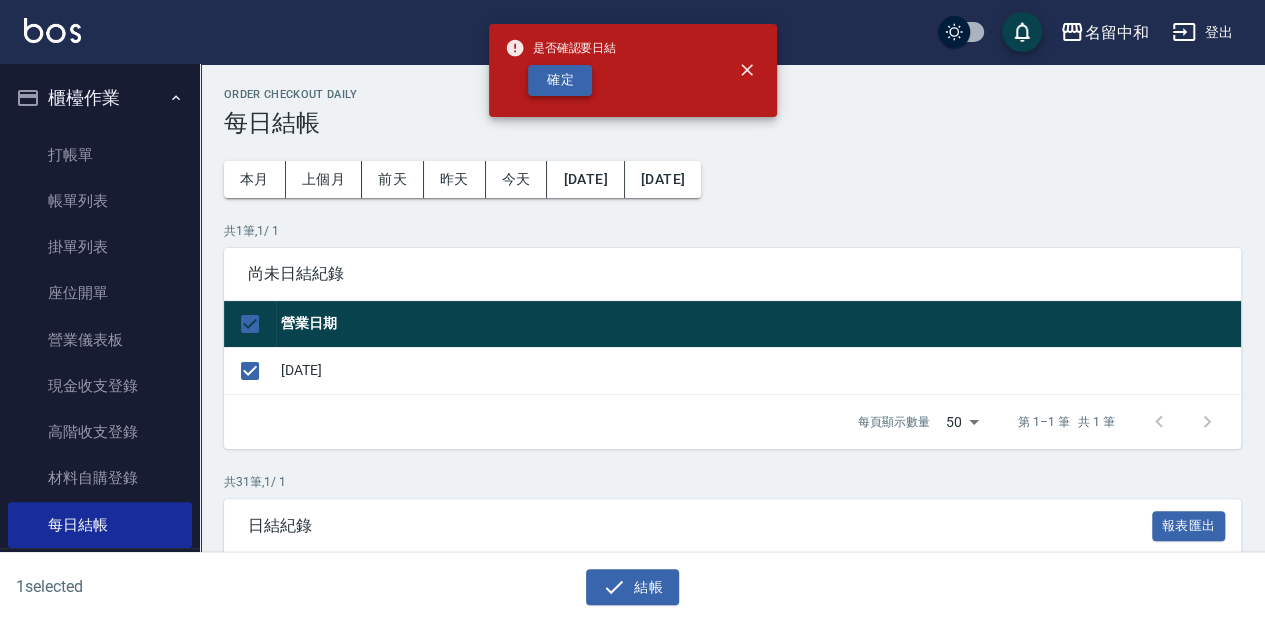 click on "確定" at bounding box center [560, 80] 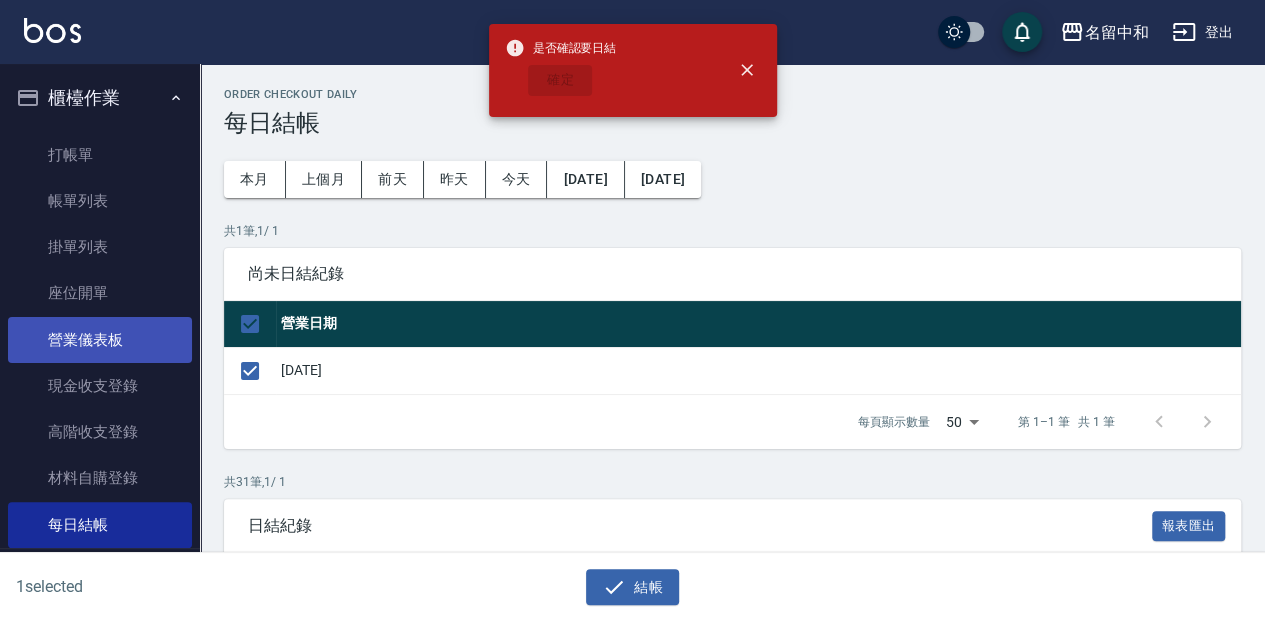 checkbox on "false" 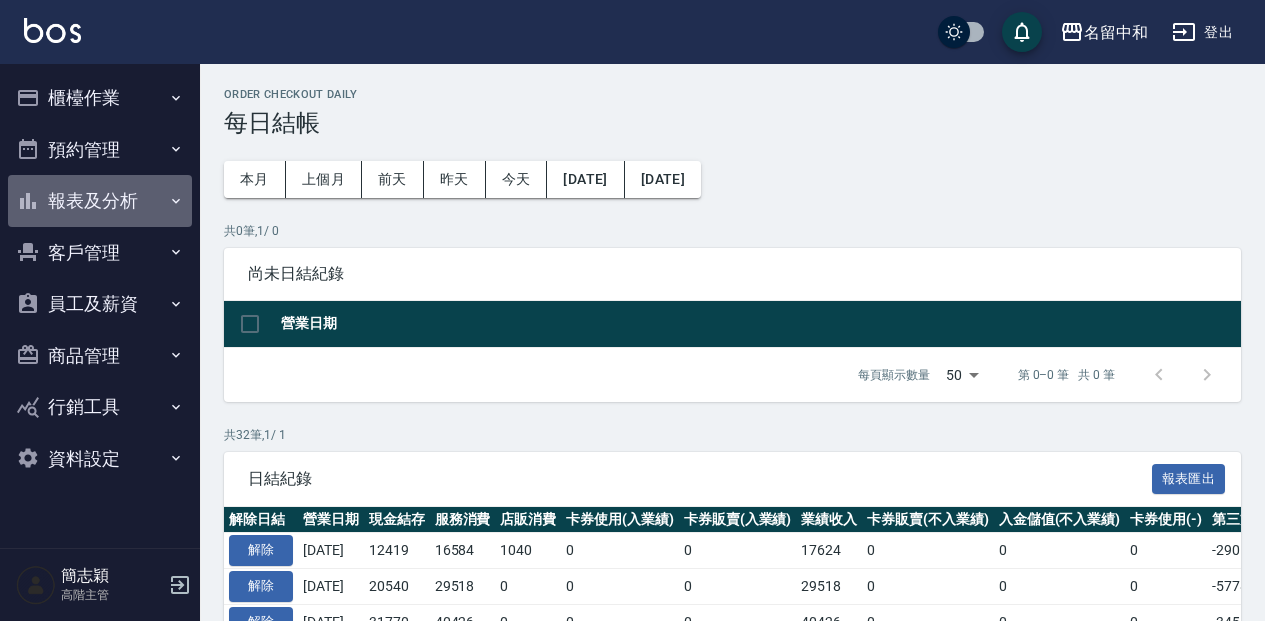 click on "報表及分析" at bounding box center (100, 201) 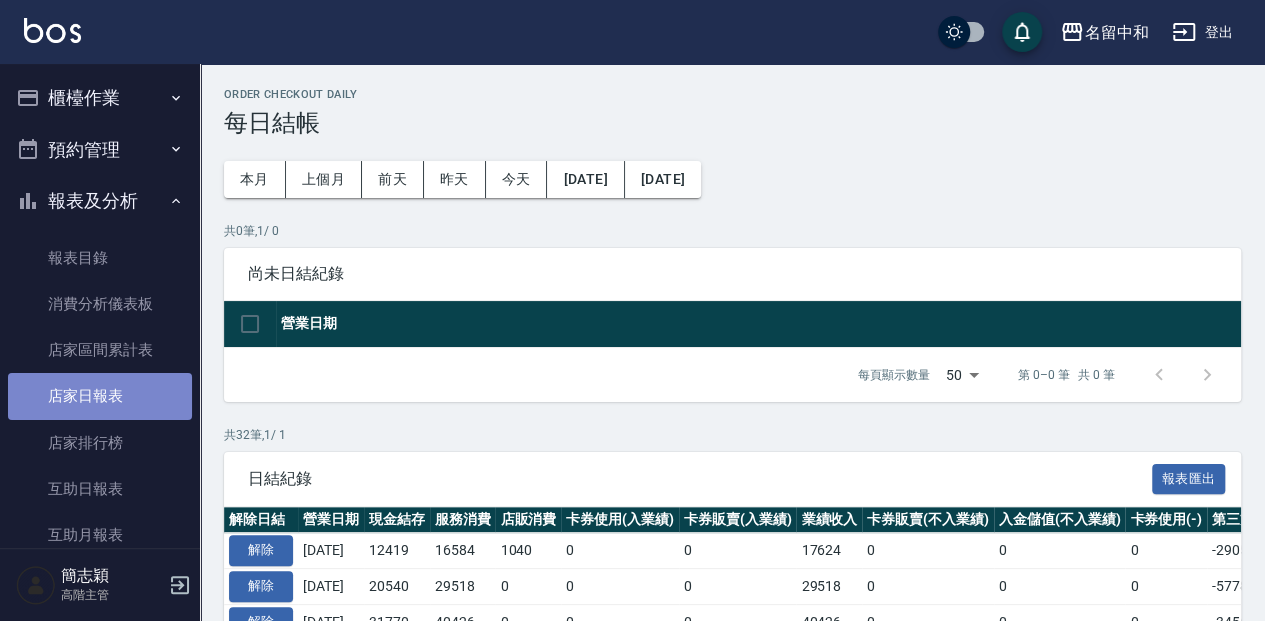 click on "店家日報表" at bounding box center (100, 396) 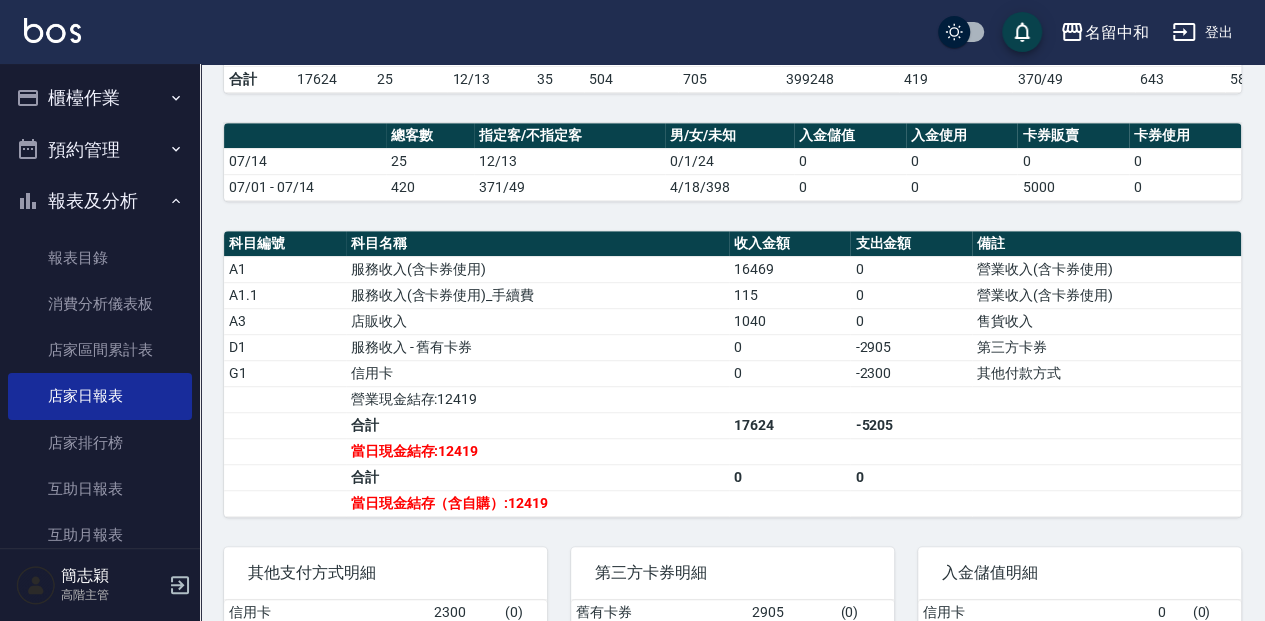 scroll, scrollTop: 498, scrollLeft: 0, axis: vertical 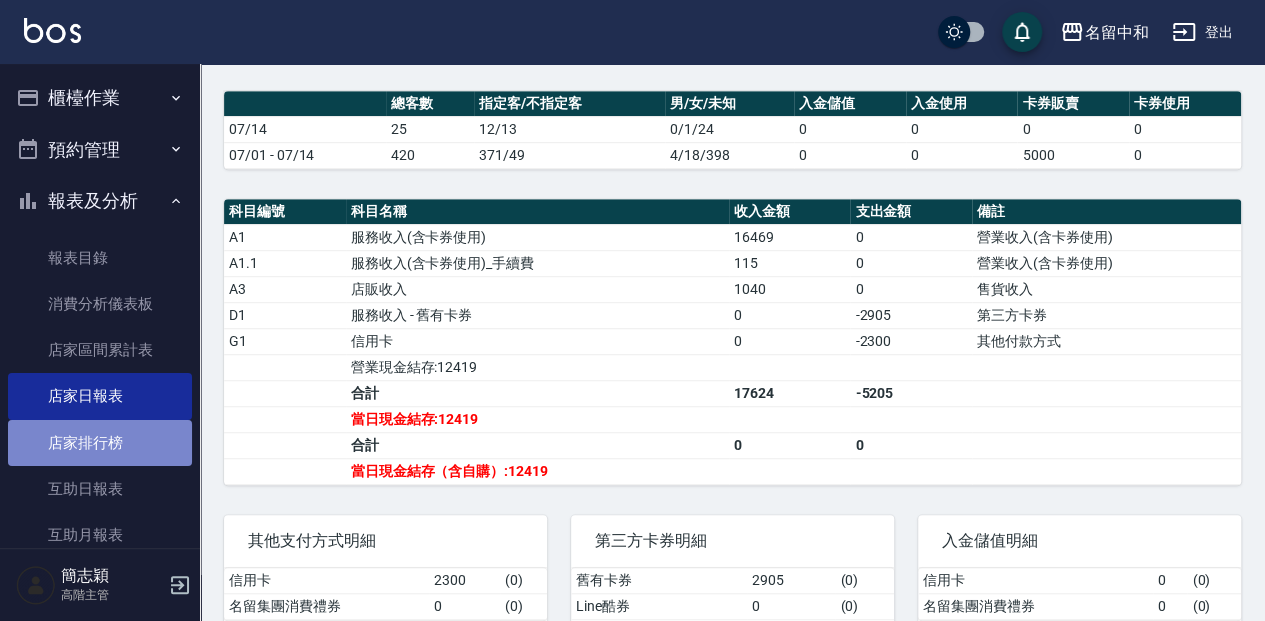 click on "店家排行榜" at bounding box center [100, 443] 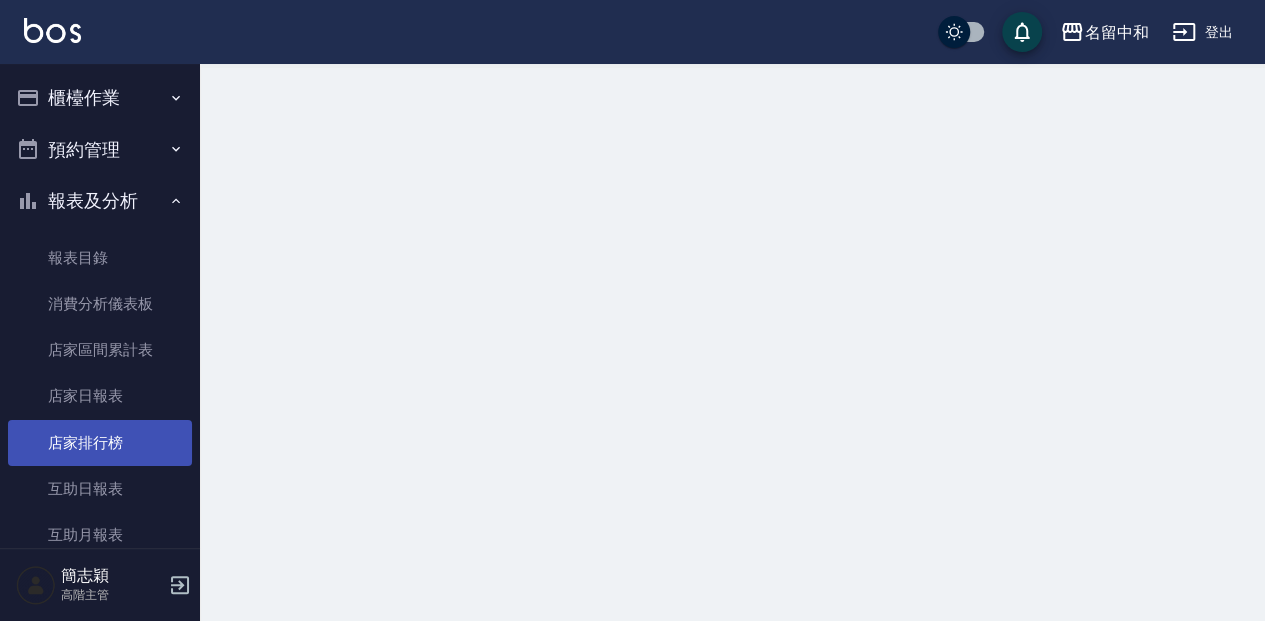scroll, scrollTop: 0, scrollLeft: 0, axis: both 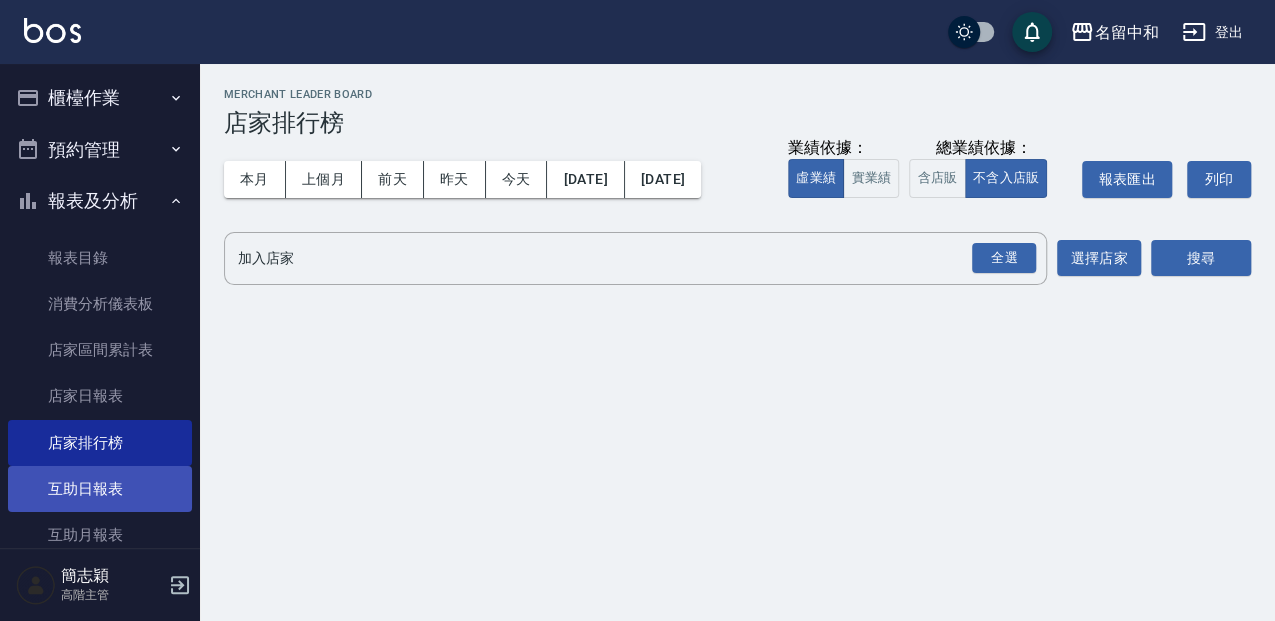 click on "互助日報表" at bounding box center [100, 489] 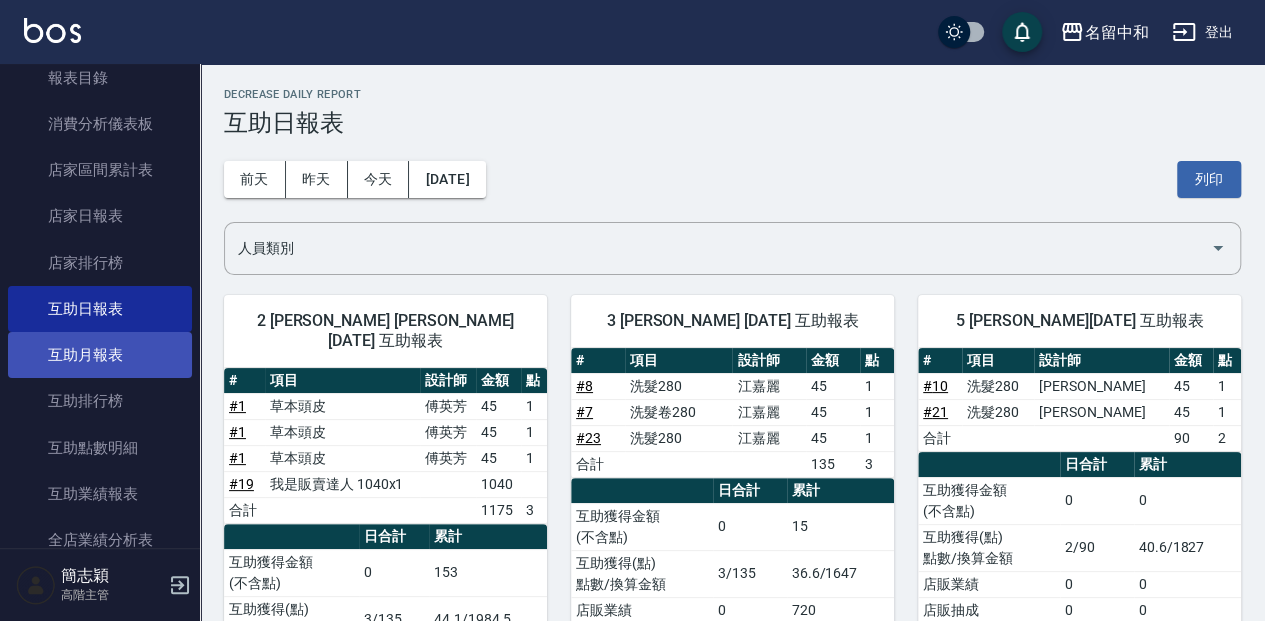 scroll, scrollTop: 200, scrollLeft: 0, axis: vertical 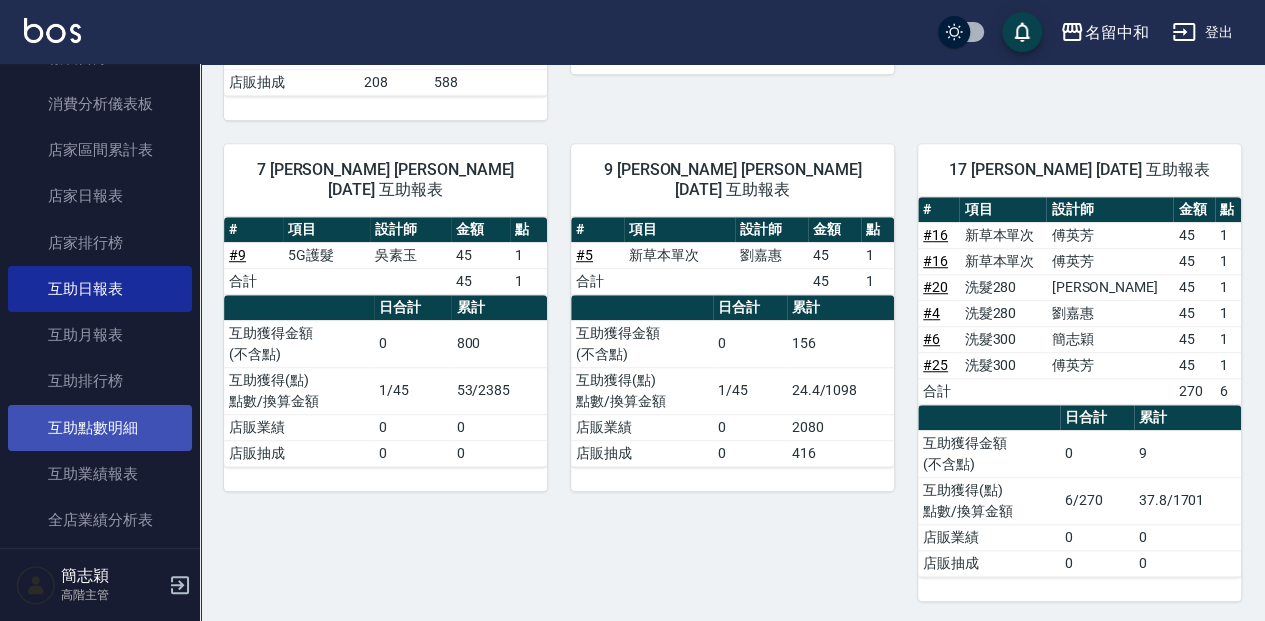click on "互助點數明細" at bounding box center [100, 428] 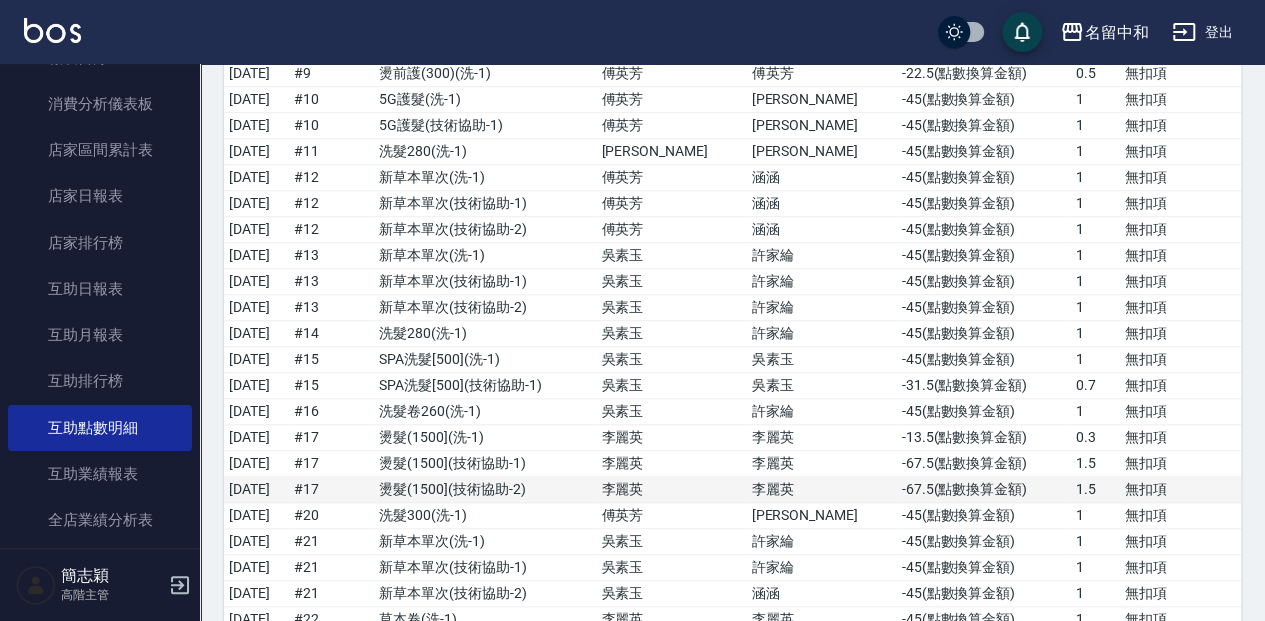 scroll, scrollTop: 733, scrollLeft: 0, axis: vertical 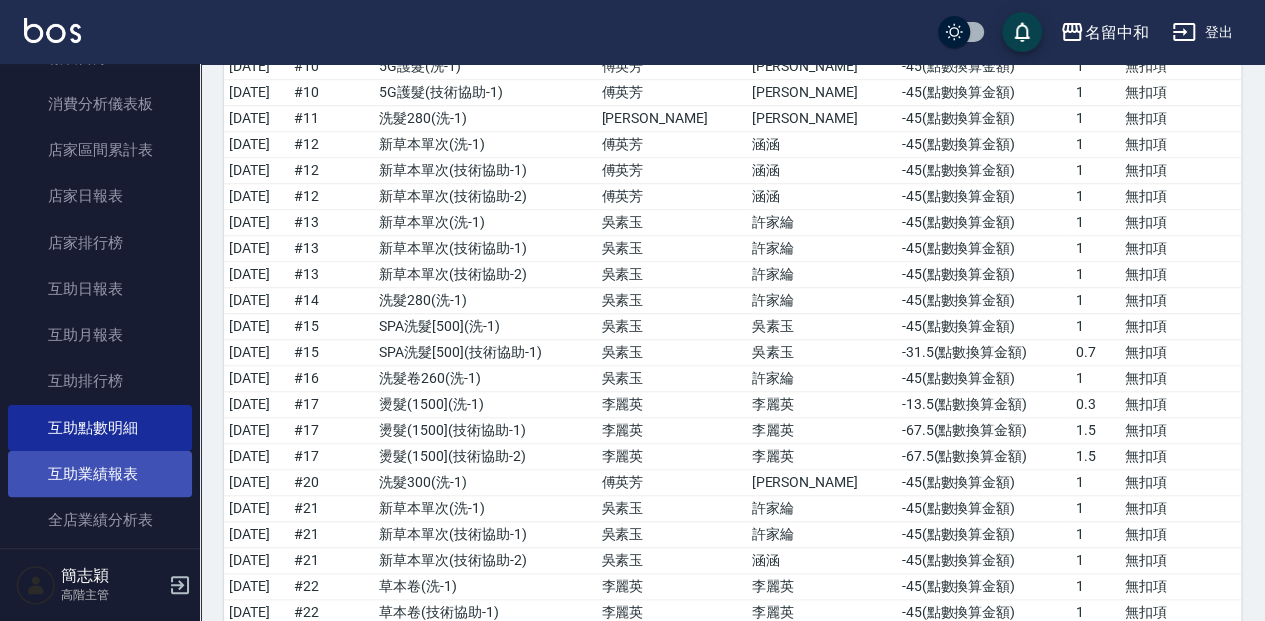 click on "互助業績報表" at bounding box center [100, 474] 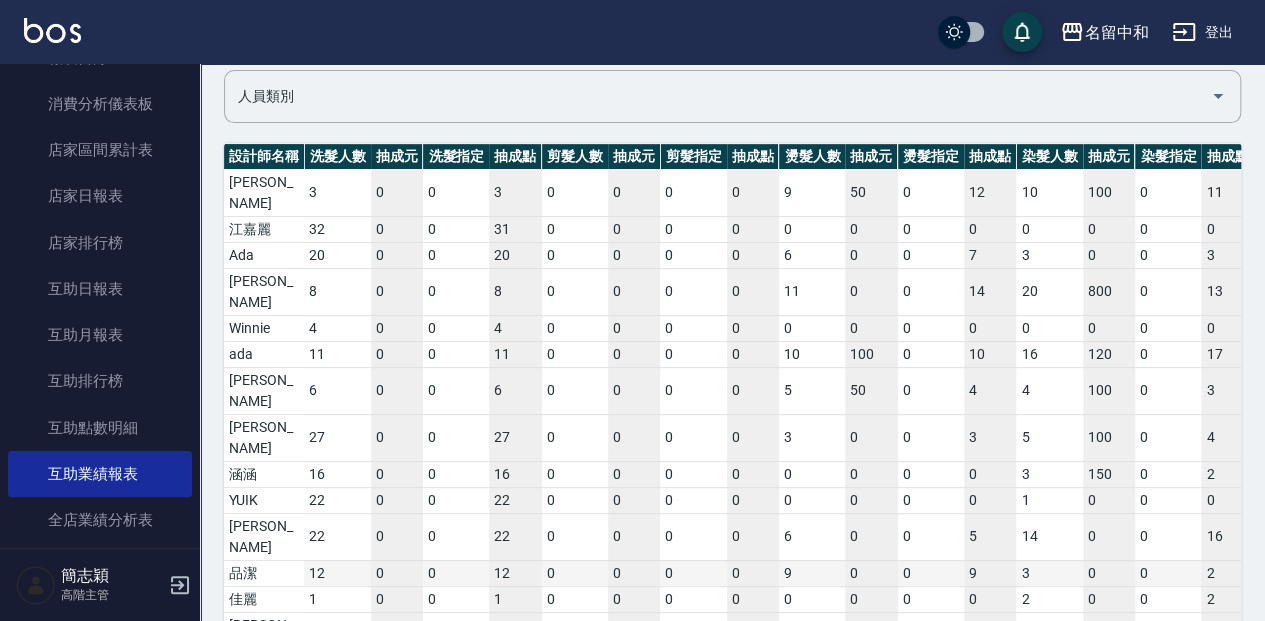 scroll, scrollTop: 158, scrollLeft: 0, axis: vertical 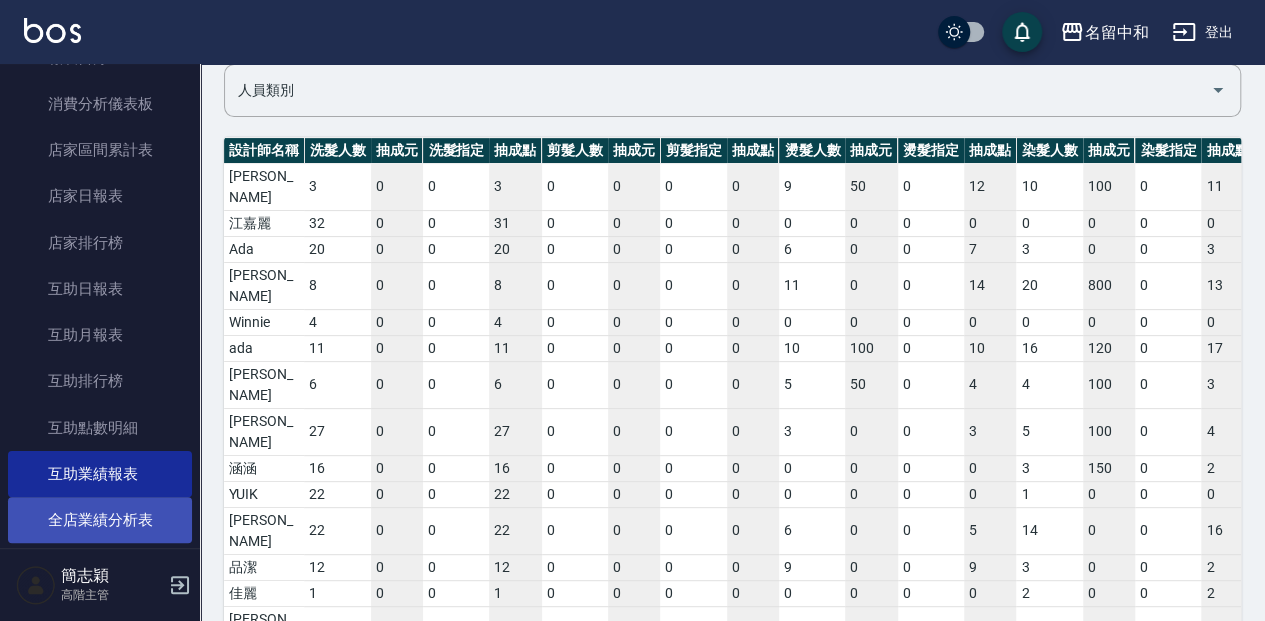 click on "全店業績分析表" at bounding box center (100, 520) 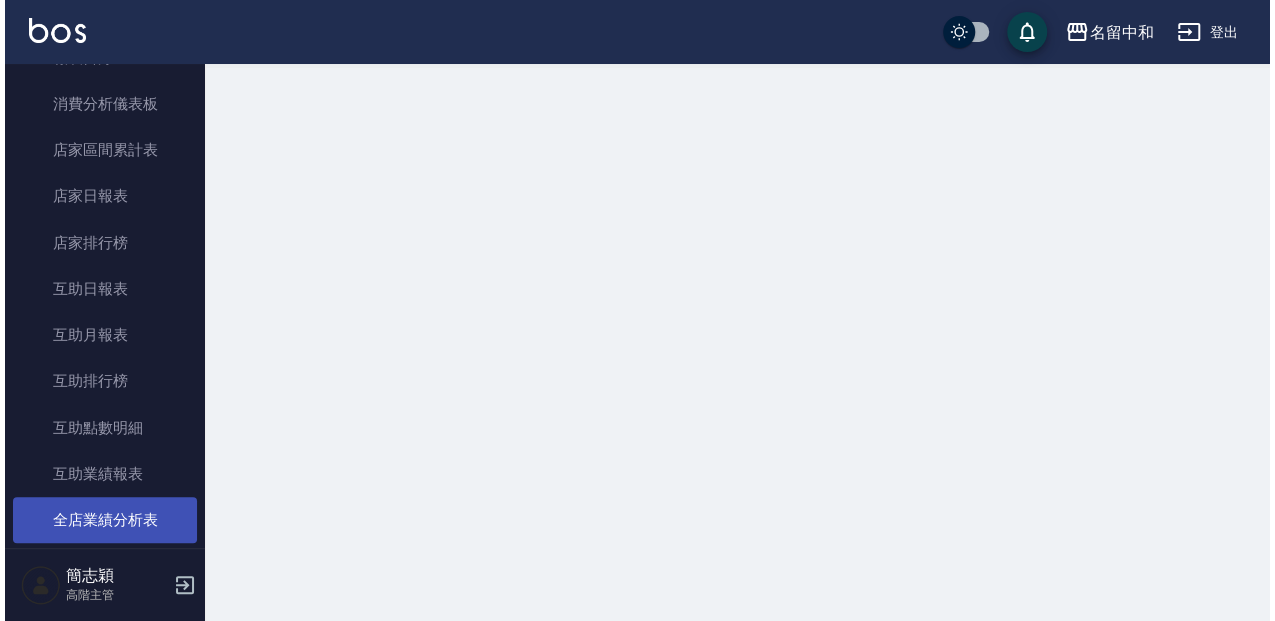 scroll, scrollTop: 0, scrollLeft: 0, axis: both 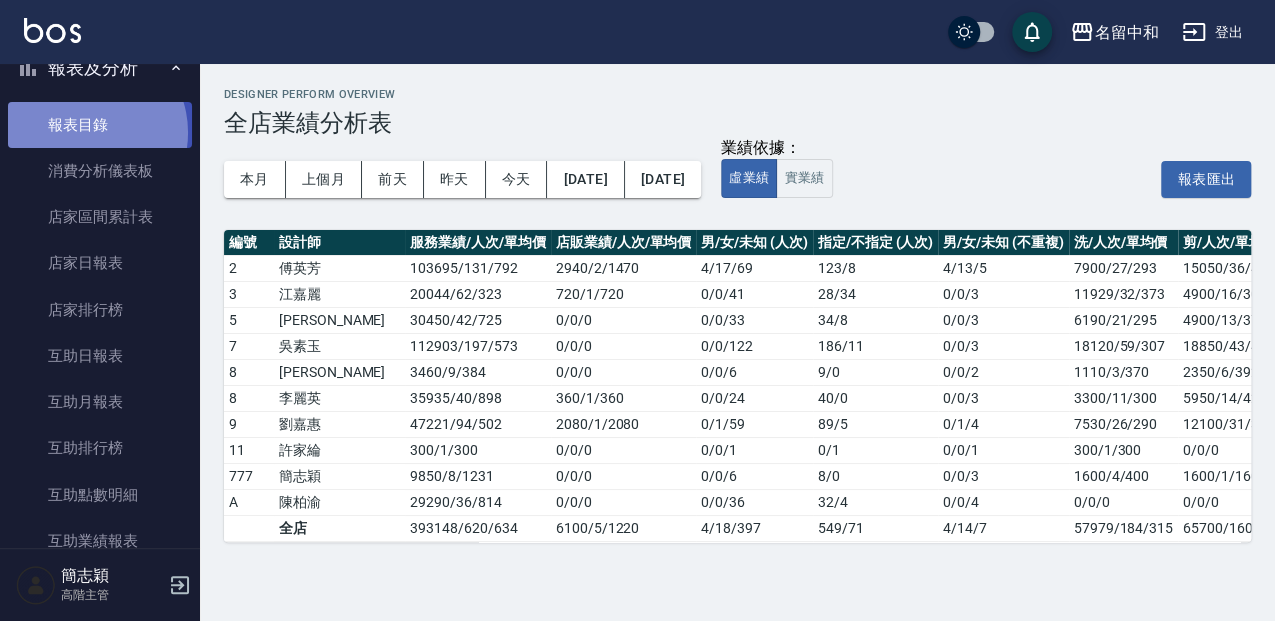 click on "報表目錄" at bounding box center (100, 125) 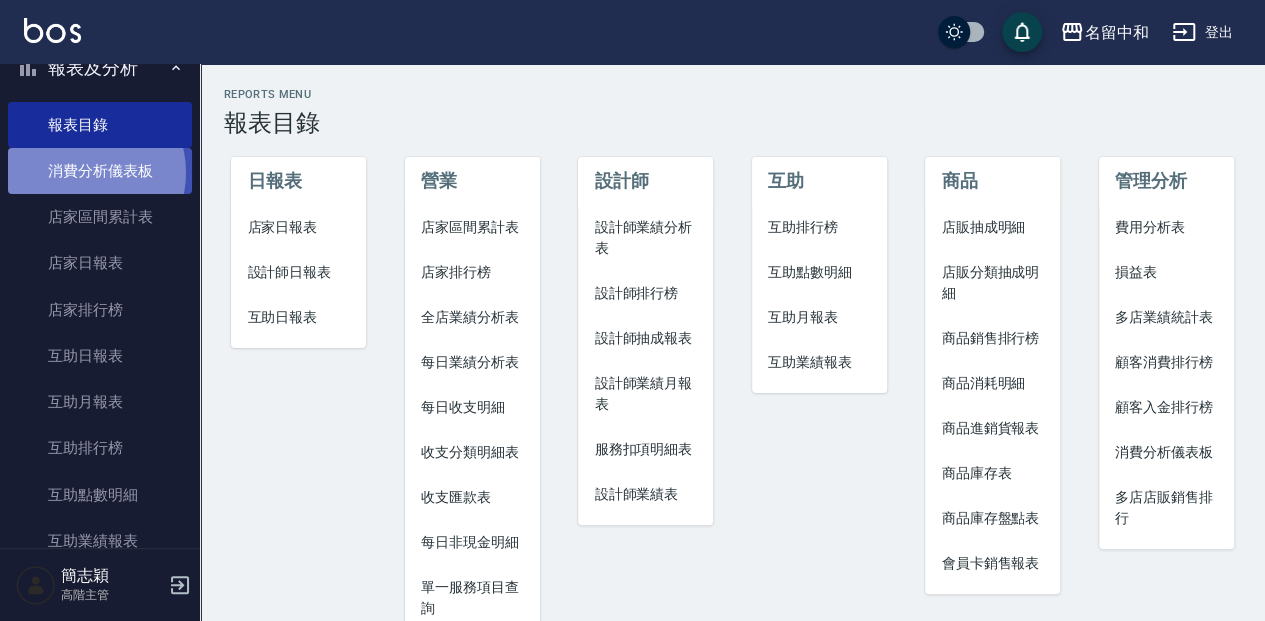 click on "消費分析儀表板" at bounding box center [100, 171] 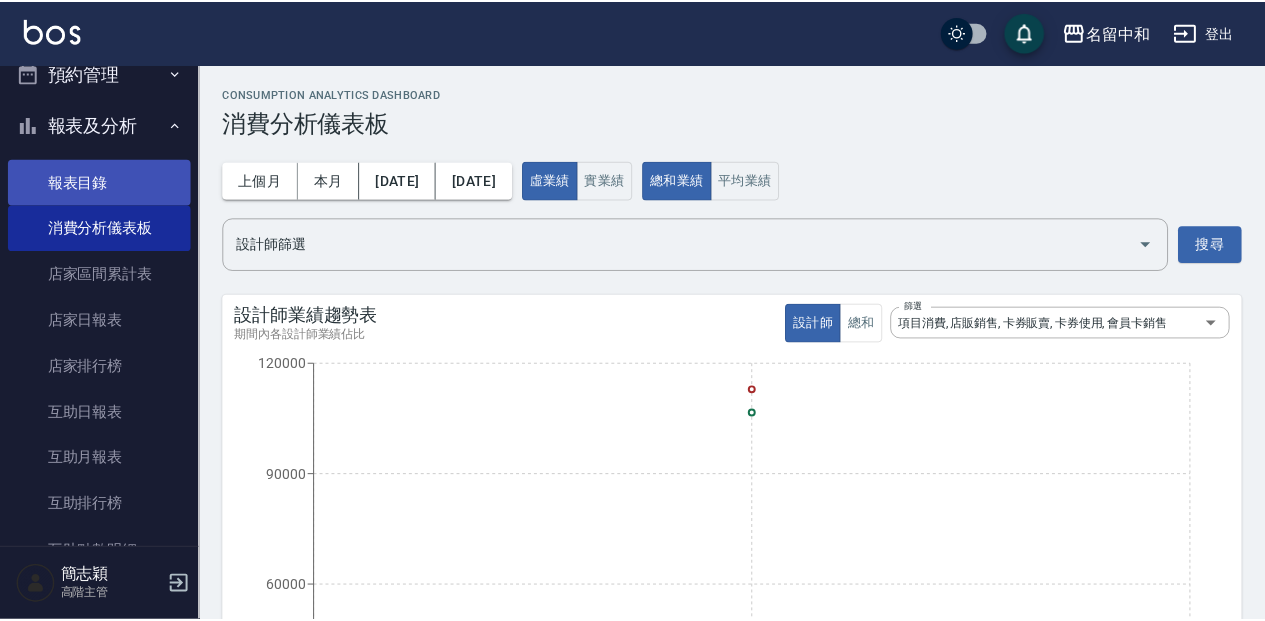 scroll, scrollTop: 0, scrollLeft: 0, axis: both 